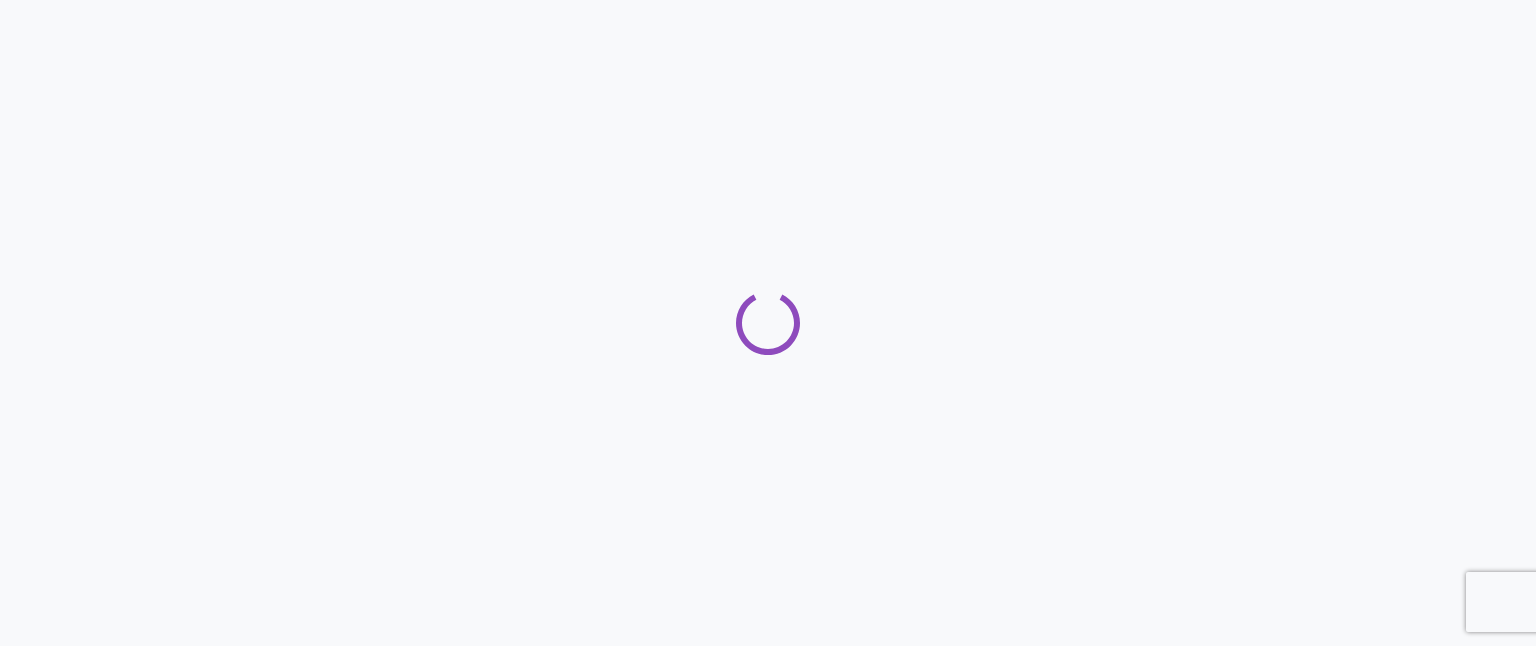 scroll, scrollTop: 0, scrollLeft: 0, axis: both 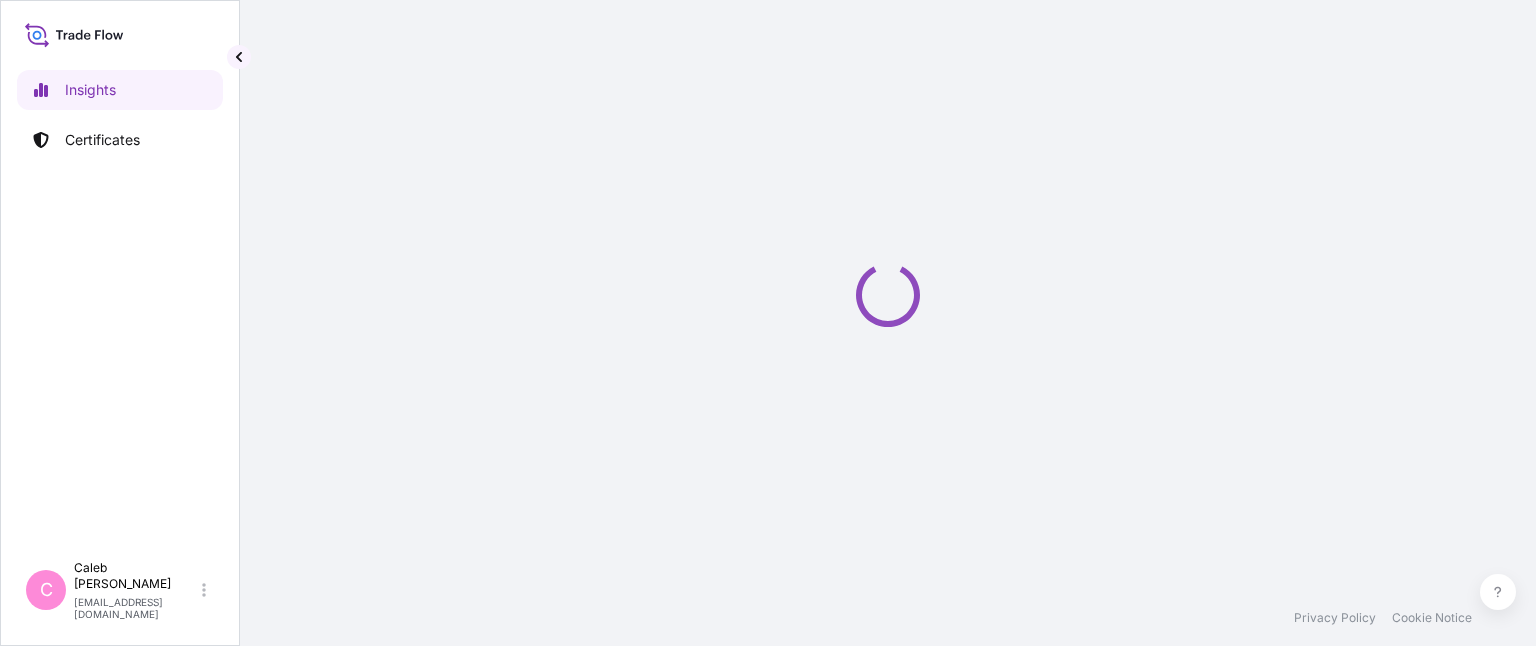 select on "2025" 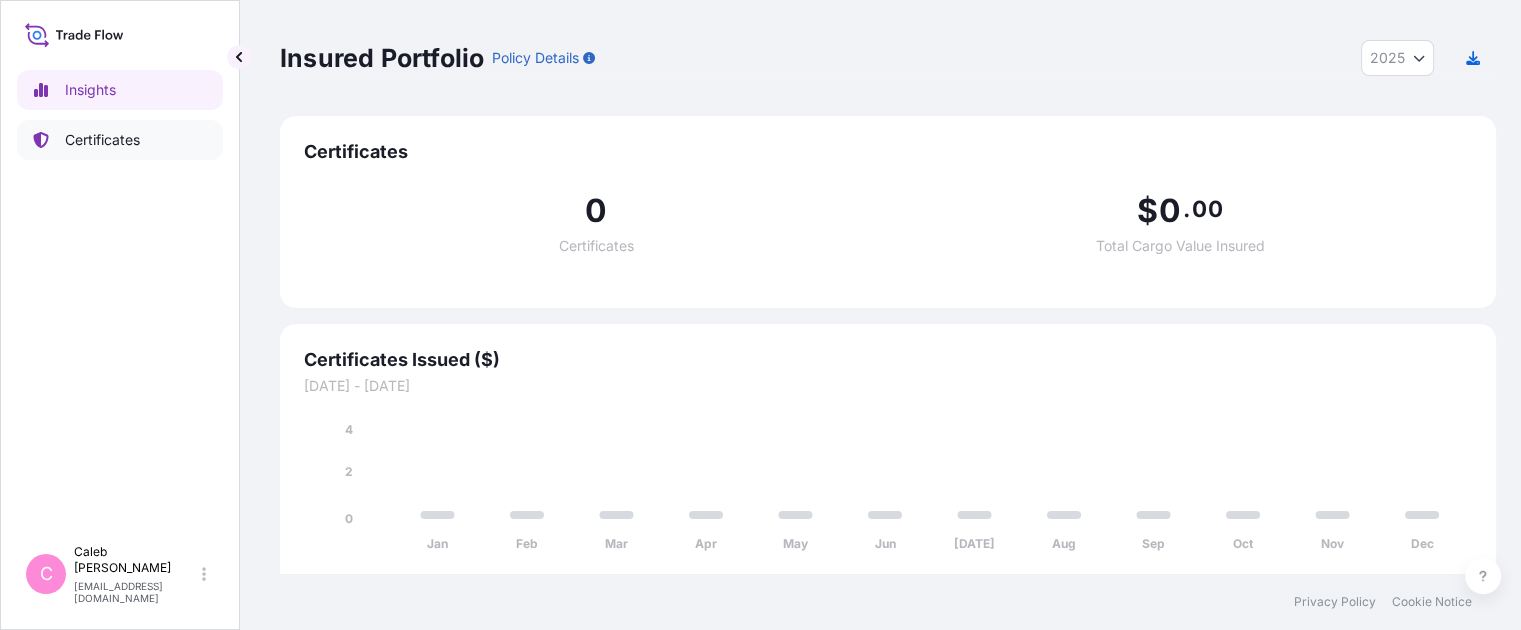 click on "Certificates" at bounding box center [102, 140] 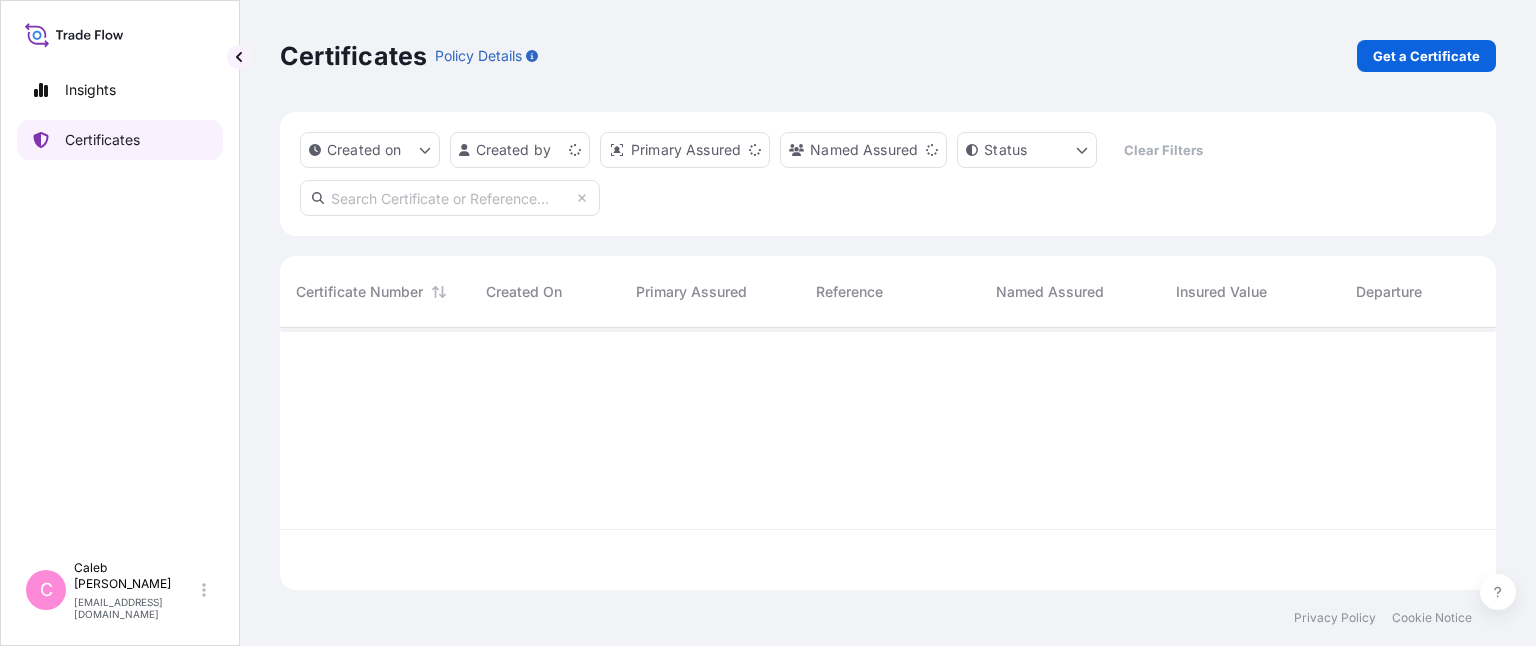scroll, scrollTop: 16, scrollLeft: 16, axis: both 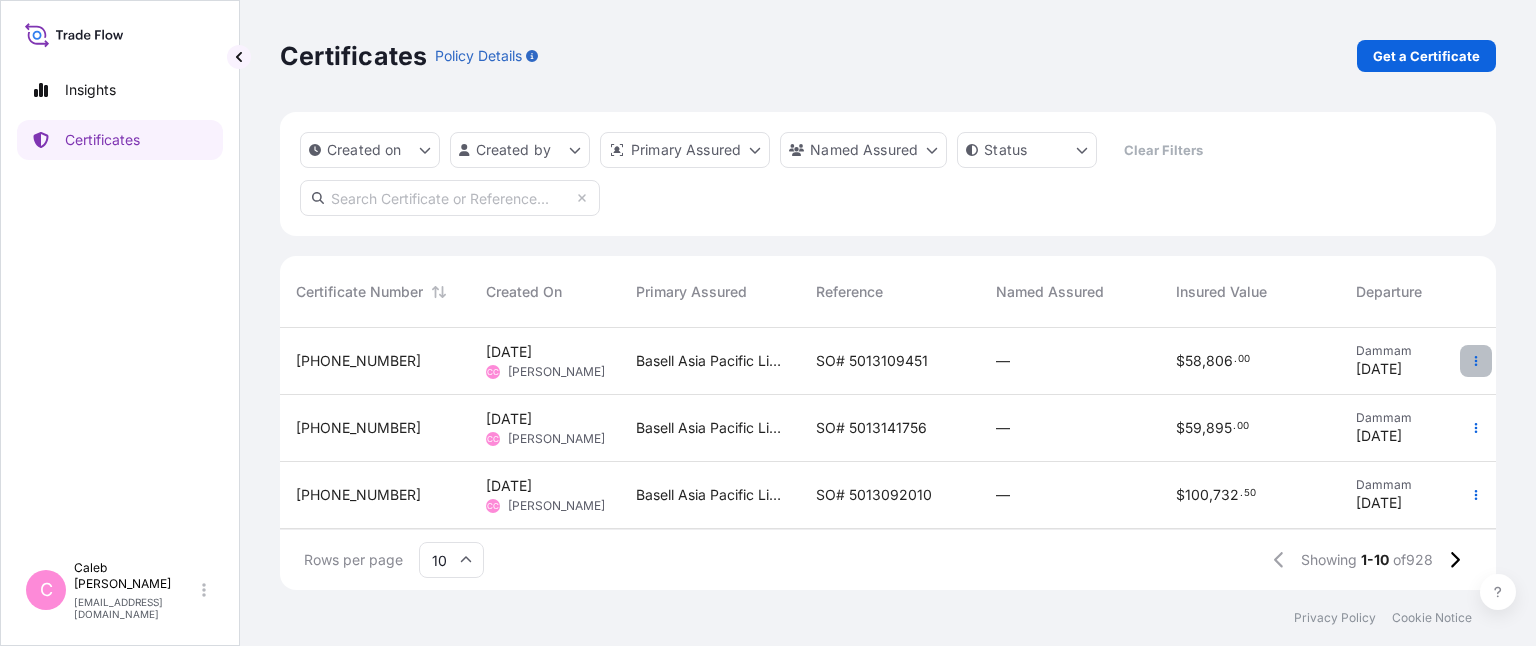 click 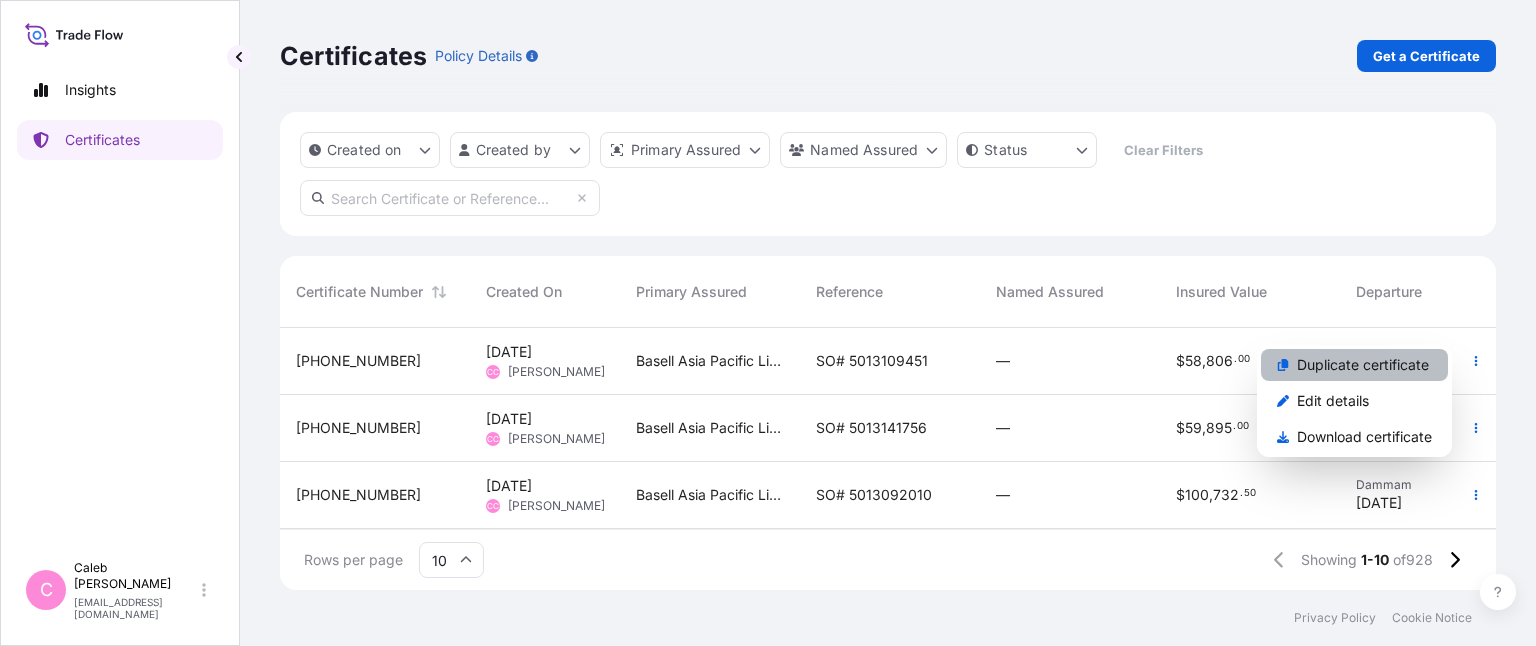 click on "Duplicate certificate" at bounding box center [1363, 365] 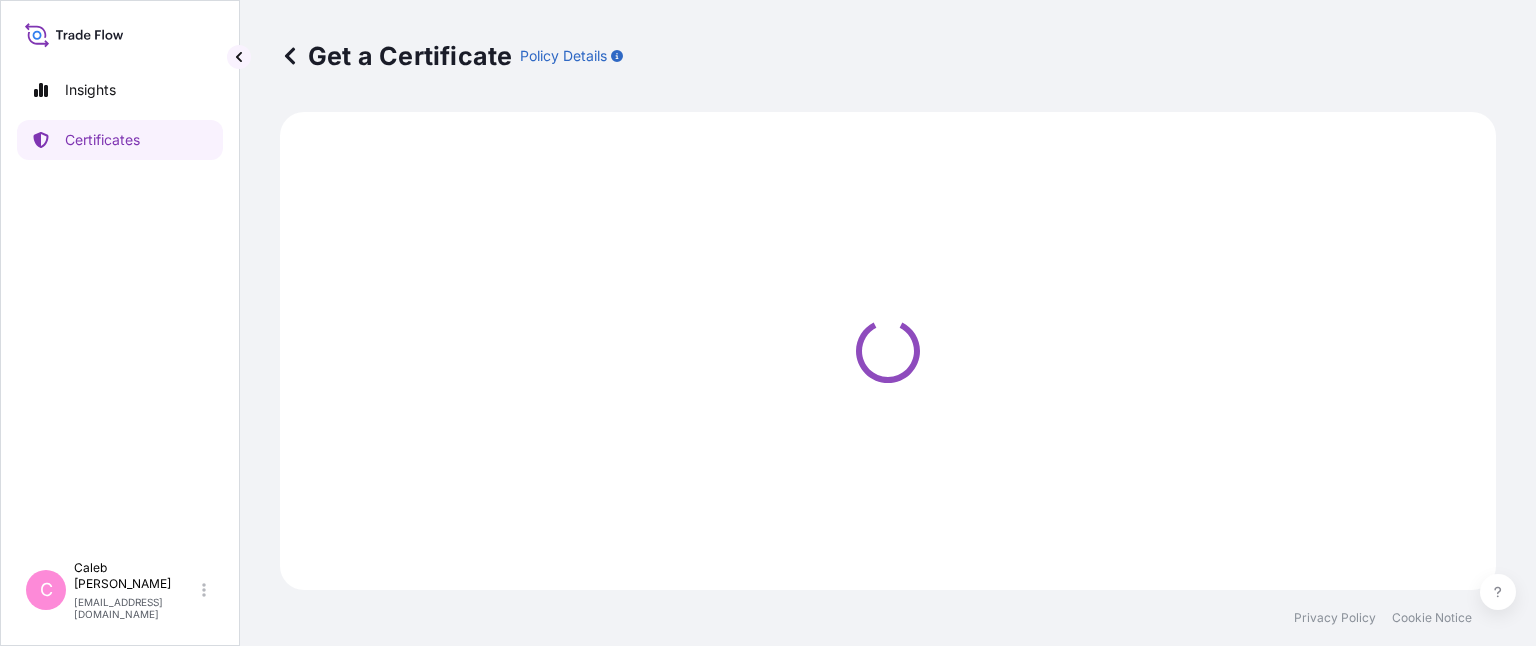 select on "Sea" 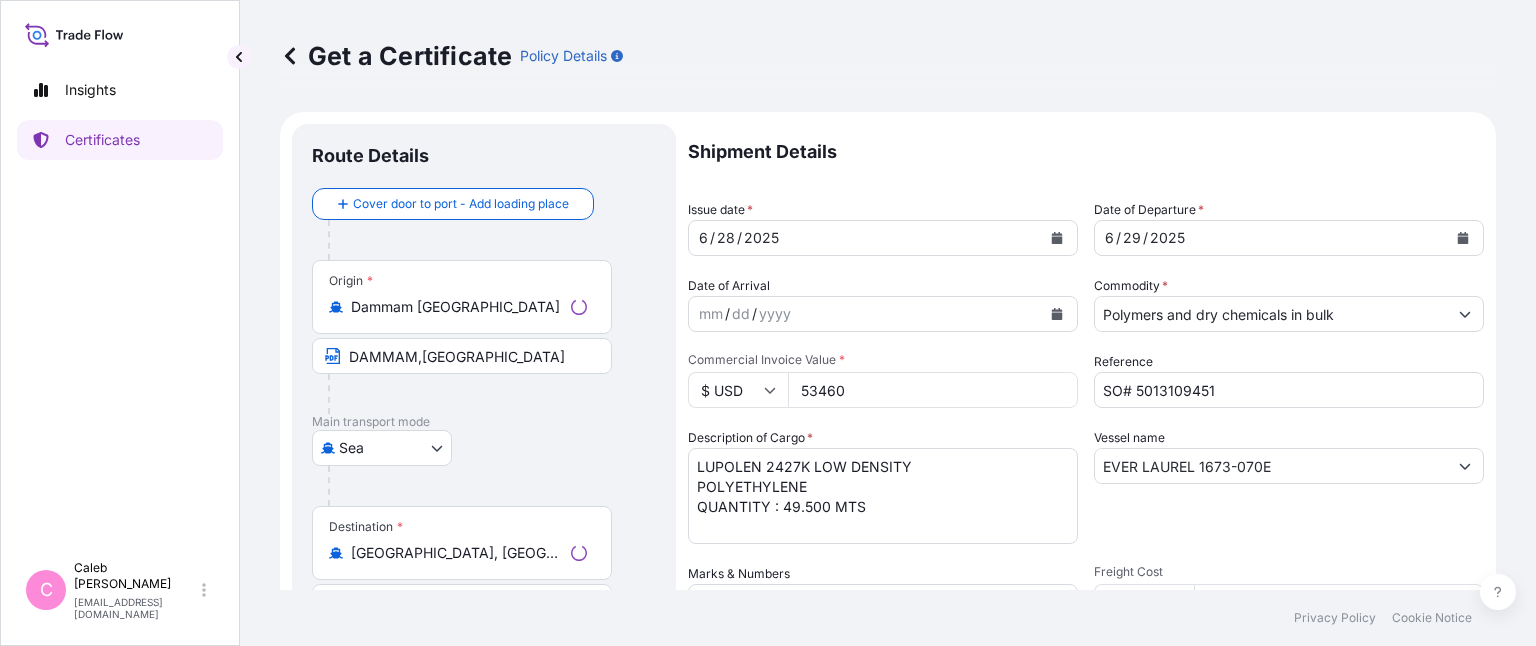 select on "32034" 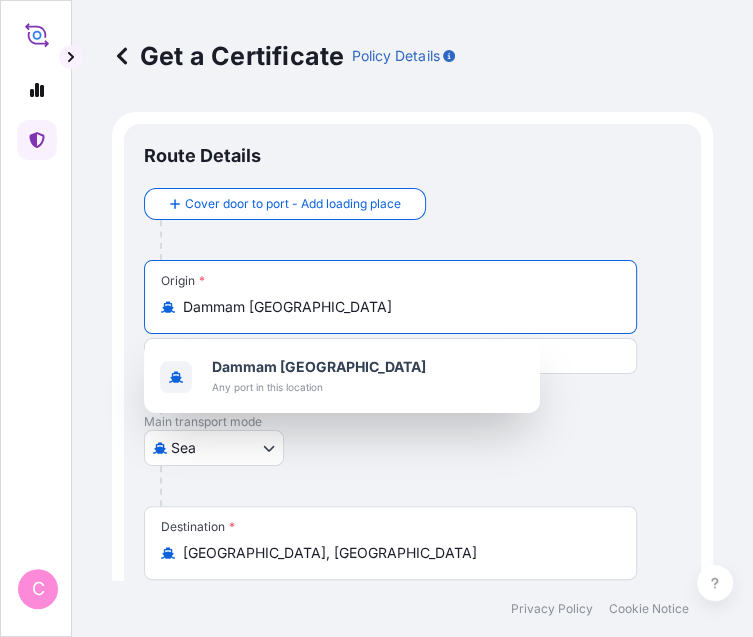 click on "Dammam [GEOGRAPHIC_DATA]" at bounding box center (397, 307) 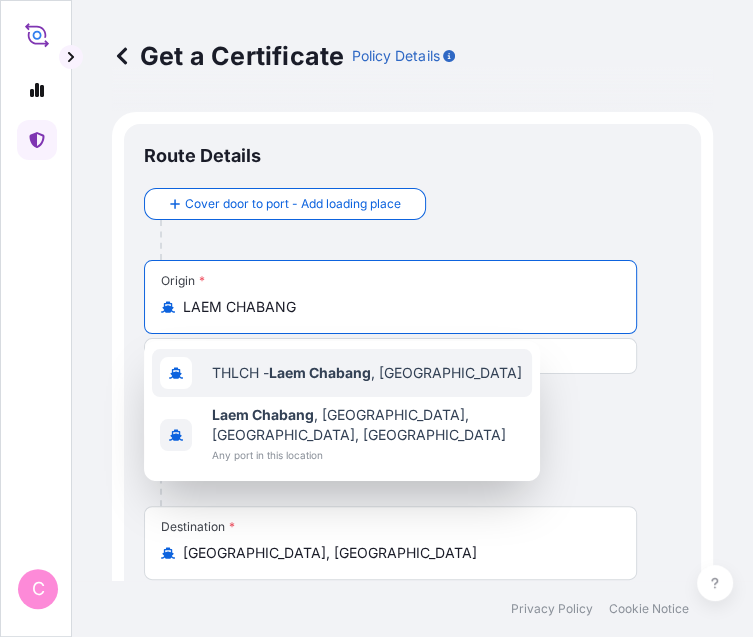 click on "THLCH -  [GEOGRAPHIC_DATA] , [GEOGRAPHIC_DATA]" at bounding box center [367, 373] 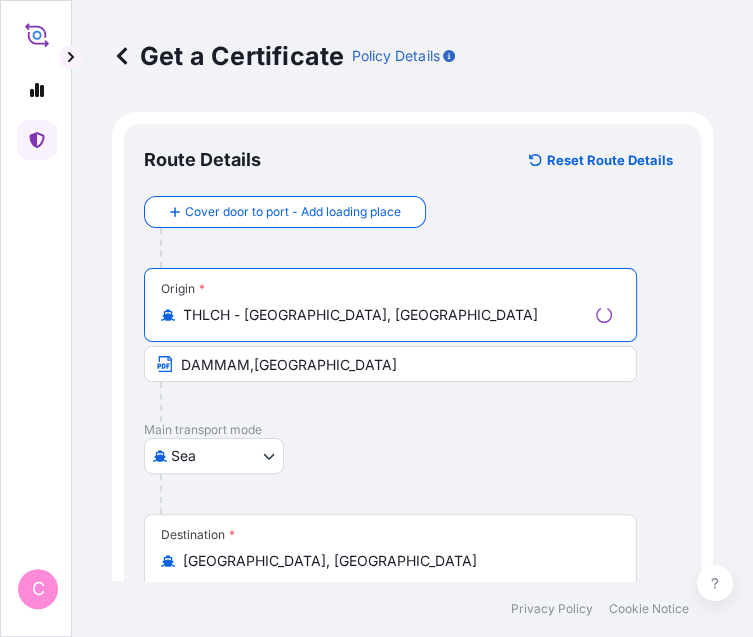 type on "THLCH - [GEOGRAPHIC_DATA], [GEOGRAPHIC_DATA]" 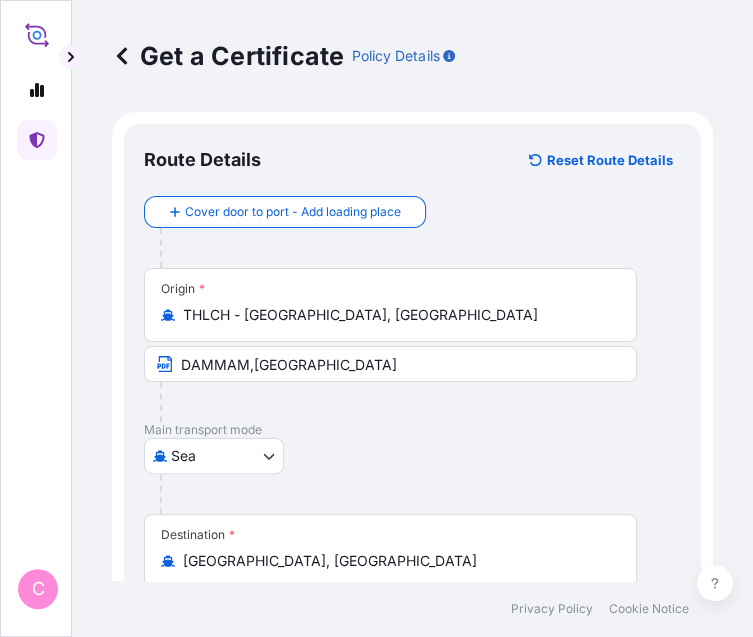 click on "Origin * [GEOGRAPHIC_DATA], [GEOGRAPHIC_DATA] [GEOGRAPHIC_DATA],[GEOGRAPHIC_DATA]" at bounding box center (412, 345) 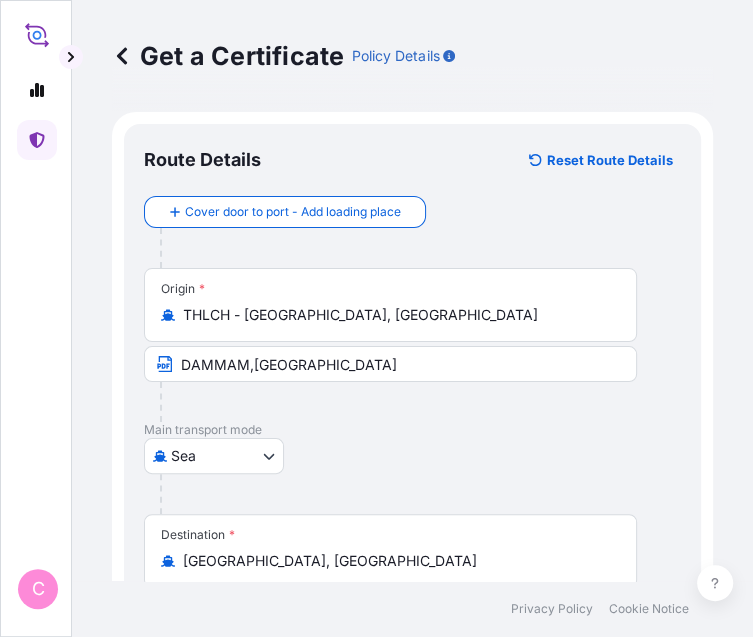 click on "DAMMAM,[GEOGRAPHIC_DATA]" at bounding box center [390, 364] 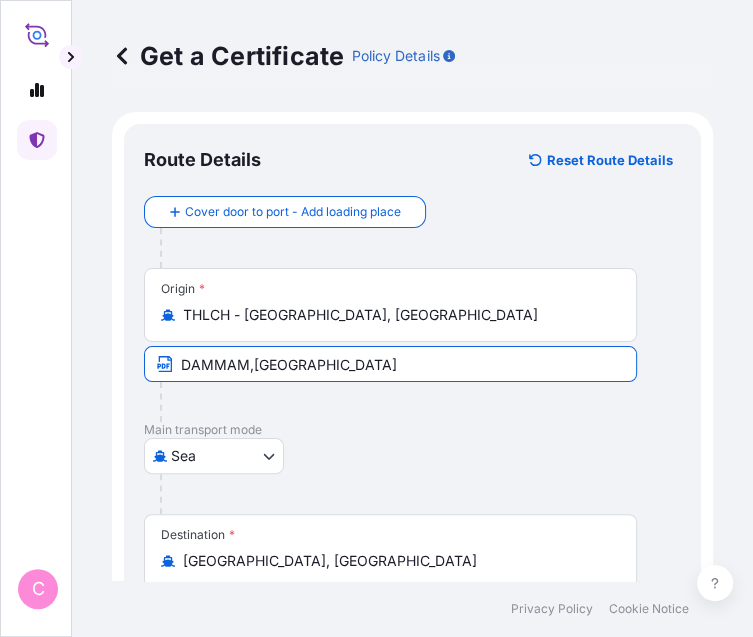 paste on "LAEM CHABANG,[GEOGRAPHIC_DATA]" 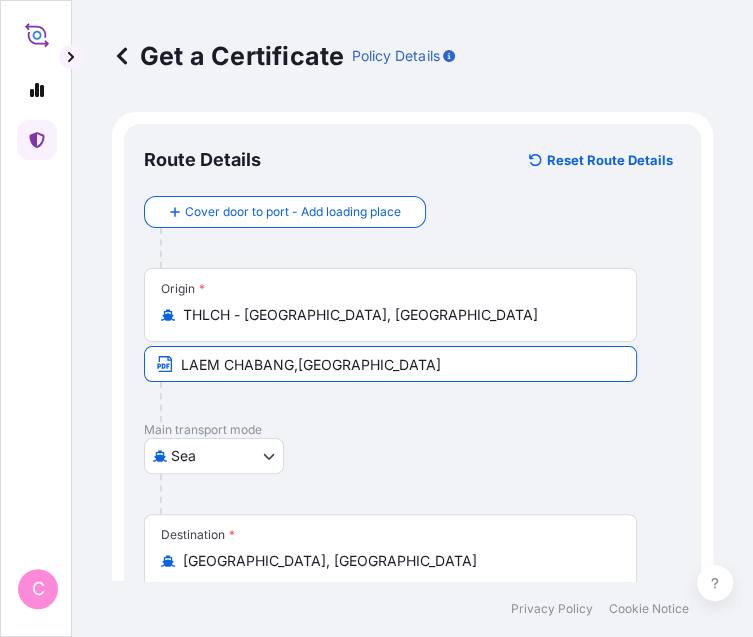 type on "LAEM CHABANG,[GEOGRAPHIC_DATA]" 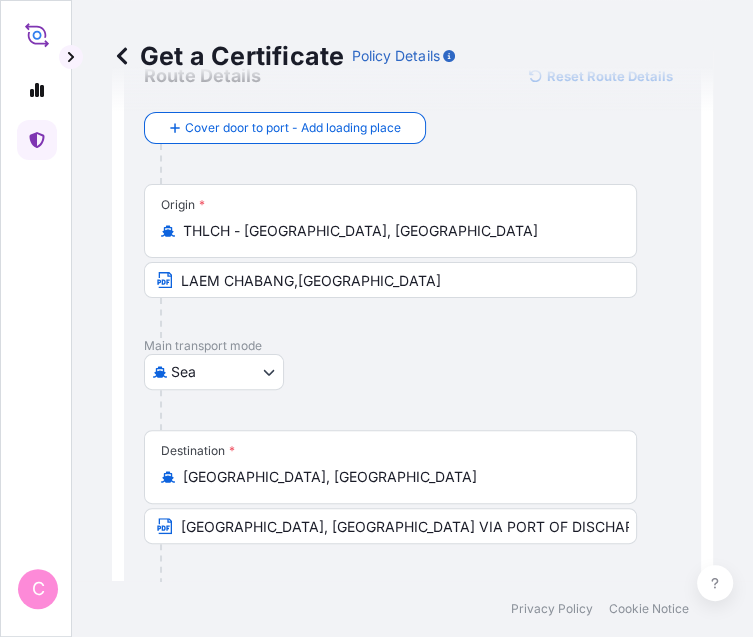 scroll, scrollTop: 115, scrollLeft: 0, axis: vertical 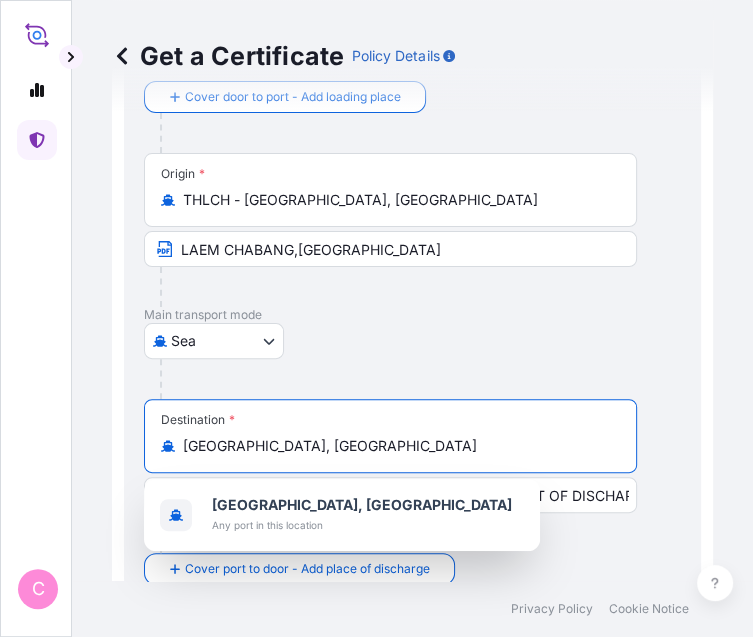 click on "[GEOGRAPHIC_DATA], [GEOGRAPHIC_DATA]" at bounding box center [397, 446] 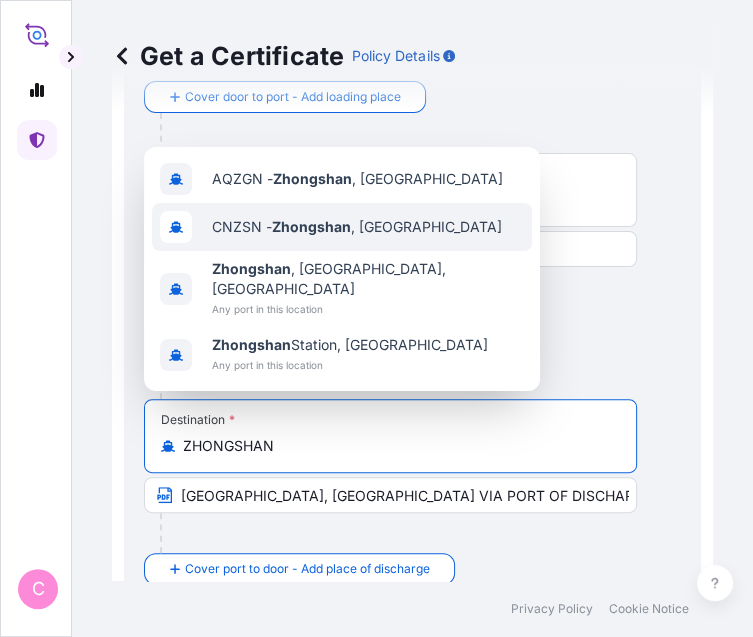 click on "CNZSN -  [GEOGRAPHIC_DATA] , [GEOGRAPHIC_DATA]" at bounding box center [342, 227] 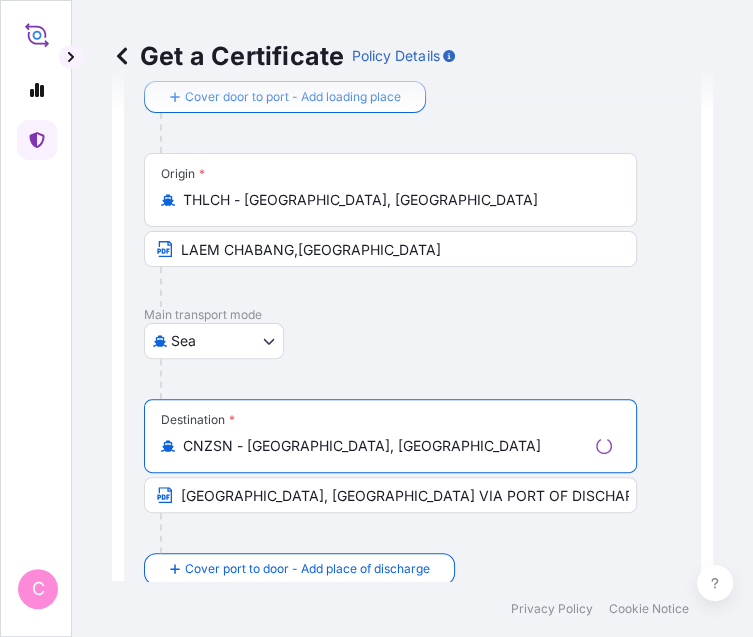 type on "CNZSN - [GEOGRAPHIC_DATA], [GEOGRAPHIC_DATA]" 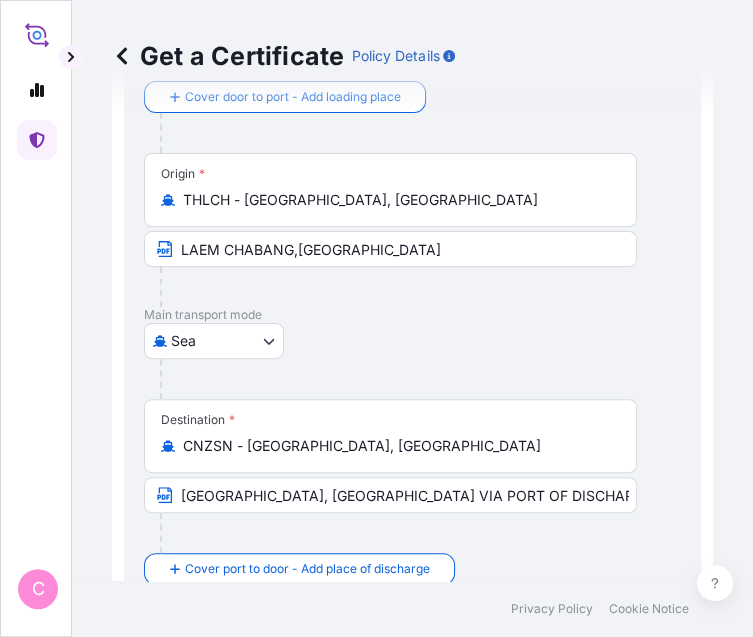 click on "Destination * CNZSN - [GEOGRAPHIC_DATA], [GEOGRAPHIC_DATA] [GEOGRAPHIC_DATA], [GEOGRAPHIC_DATA] VIA [GEOGRAPHIC_DATA] : [GEOGRAPHIC_DATA], [GEOGRAPHIC_DATA]" at bounding box center [412, 476] 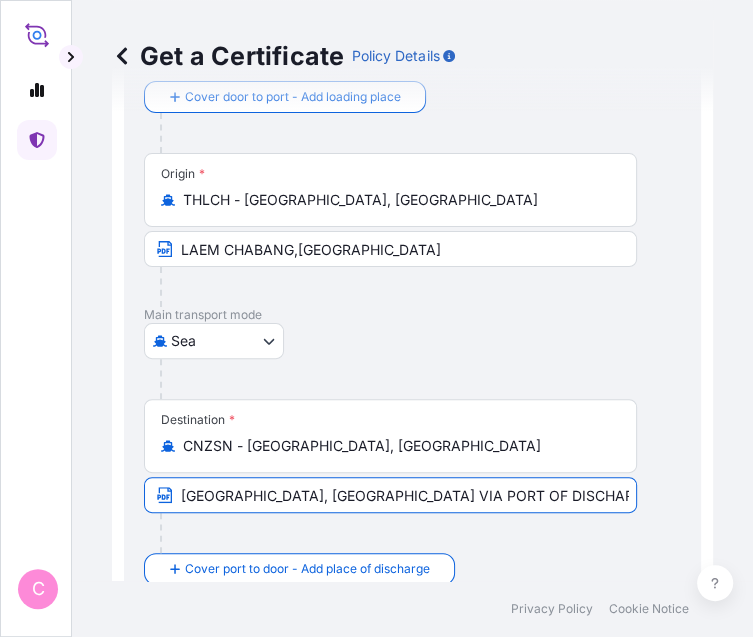 click on "[GEOGRAPHIC_DATA], [GEOGRAPHIC_DATA] VIA PORT OF DISCHARGE : [GEOGRAPHIC_DATA], [GEOGRAPHIC_DATA]" at bounding box center [390, 495] 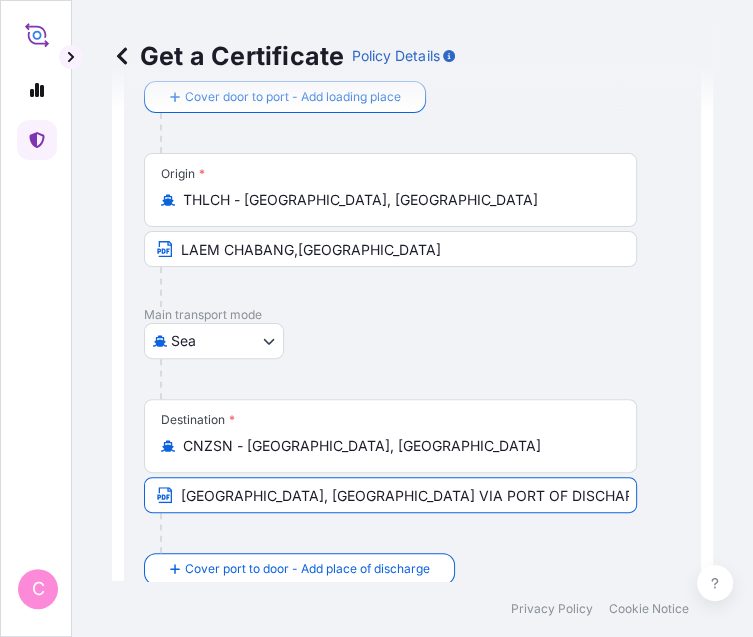 paste on "ZHONGSHAN, [GEOGRAPHIC_DATA]" 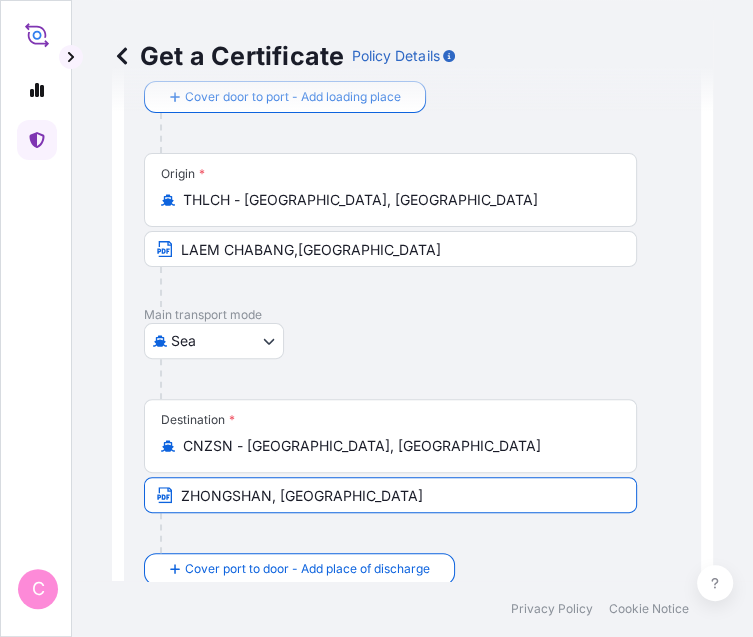 type on "ZHONGSHAN, [GEOGRAPHIC_DATA]" 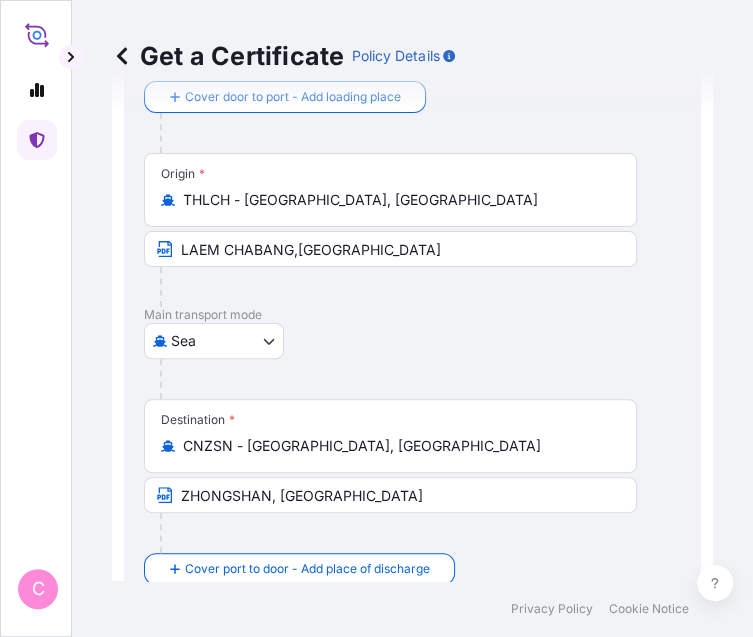 click at bounding box center (420, 379) 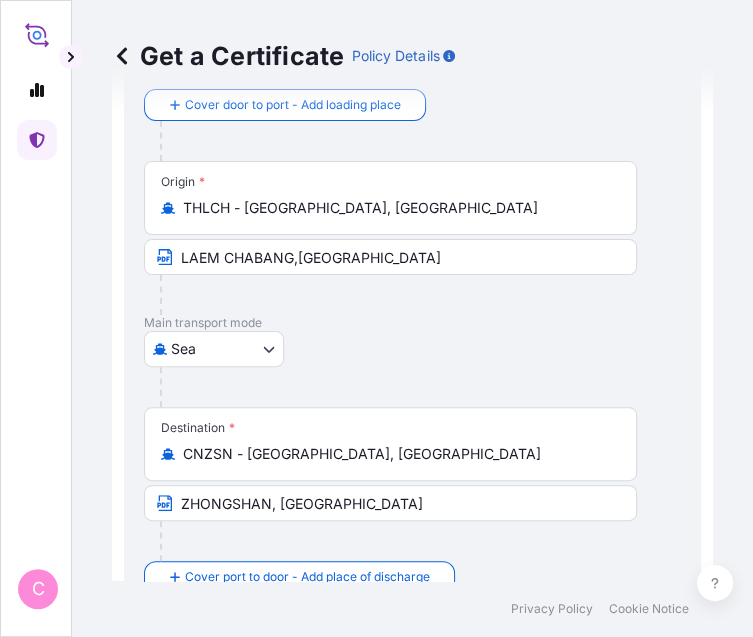 scroll, scrollTop: 108, scrollLeft: 0, axis: vertical 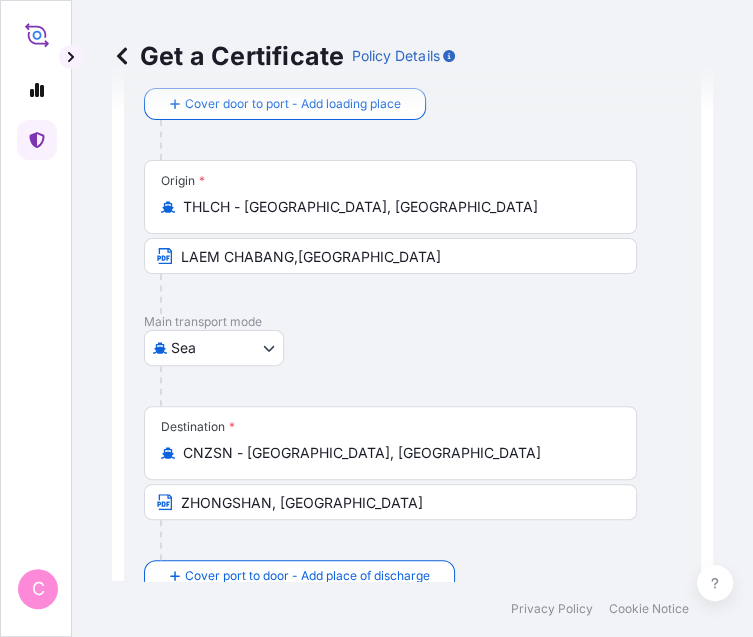 click 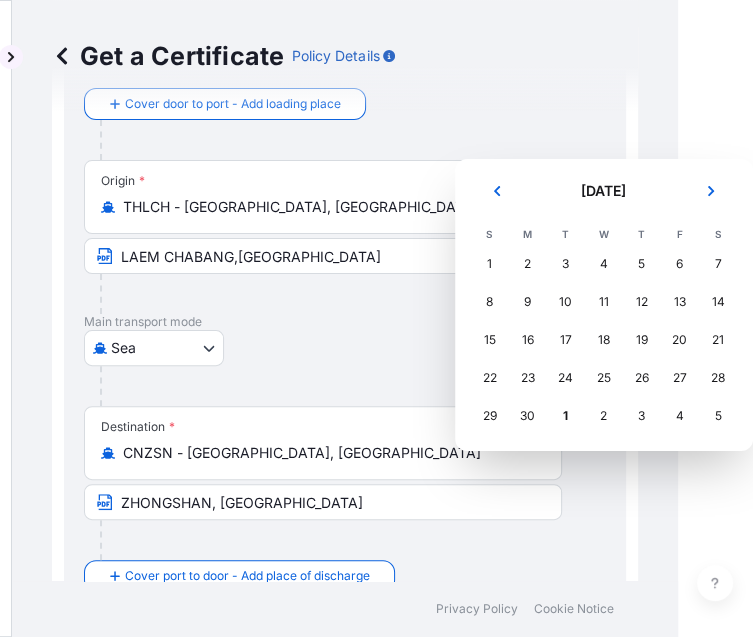 scroll, scrollTop: 0, scrollLeft: 56, axis: horizontal 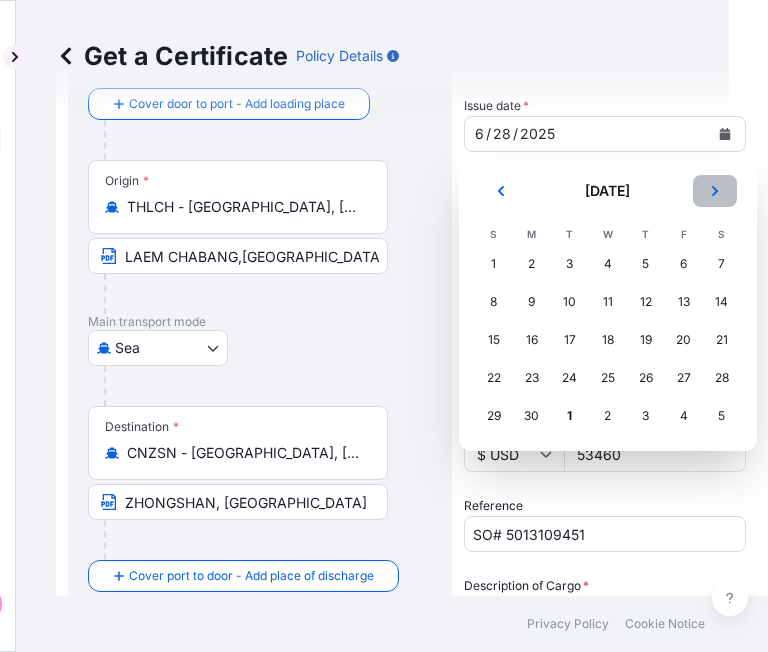 click at bounding box center [715, 191] 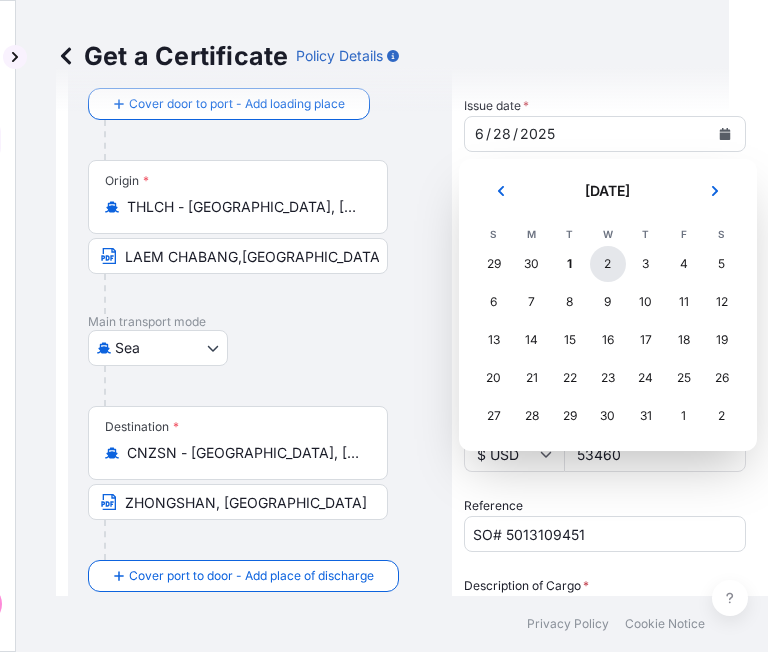 click on "2" at bounding box center [608, 264] 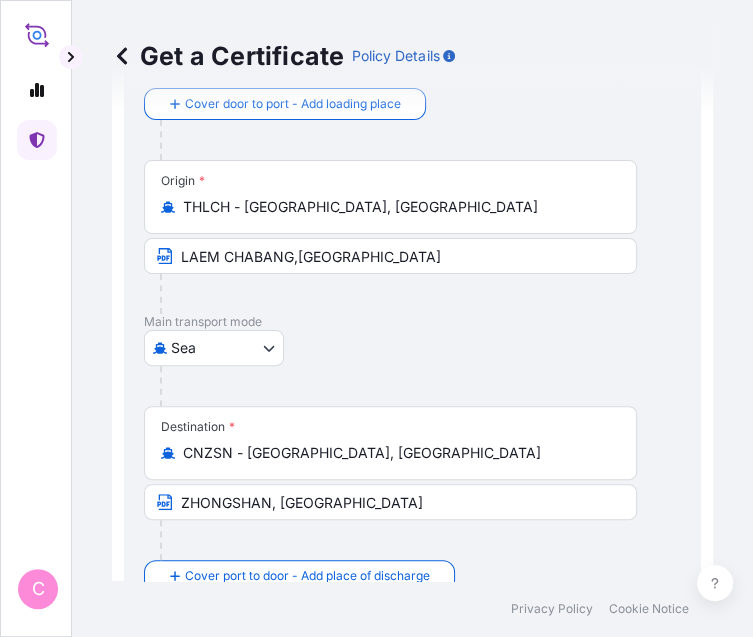 click 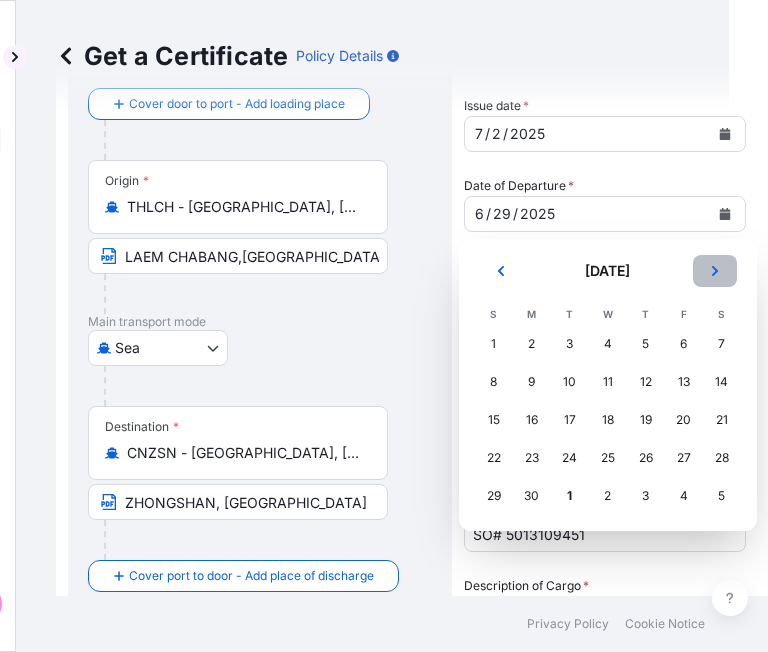 click 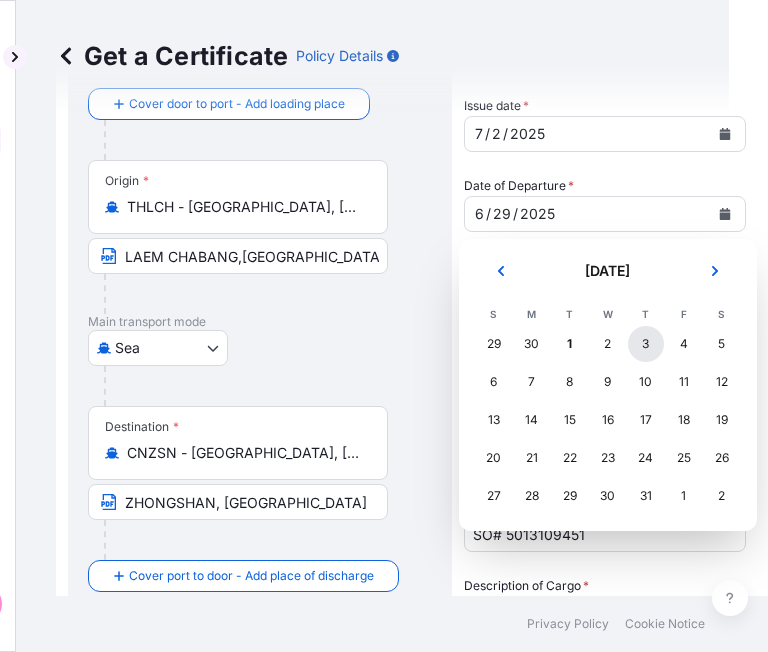 click on "3" at bounding box center (646, 344) 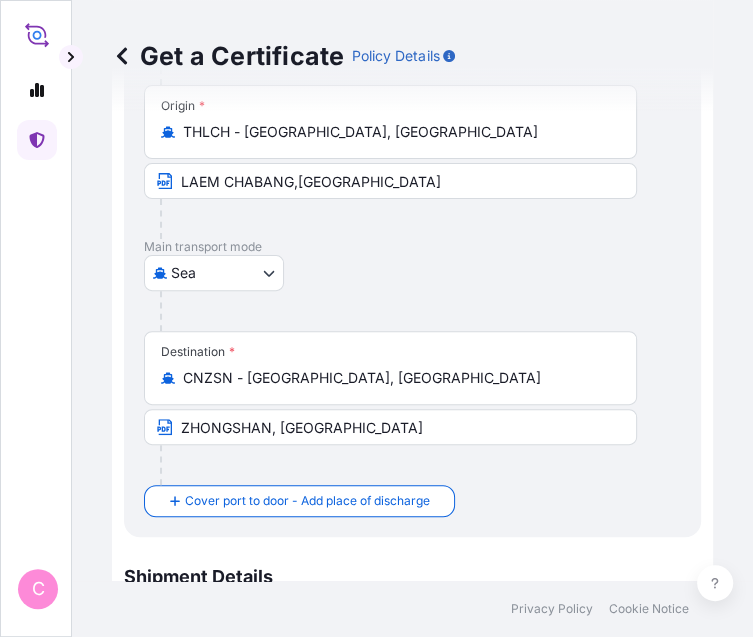 scroll, scrollTop: 198, scrollLeft: 0, axis: vertical 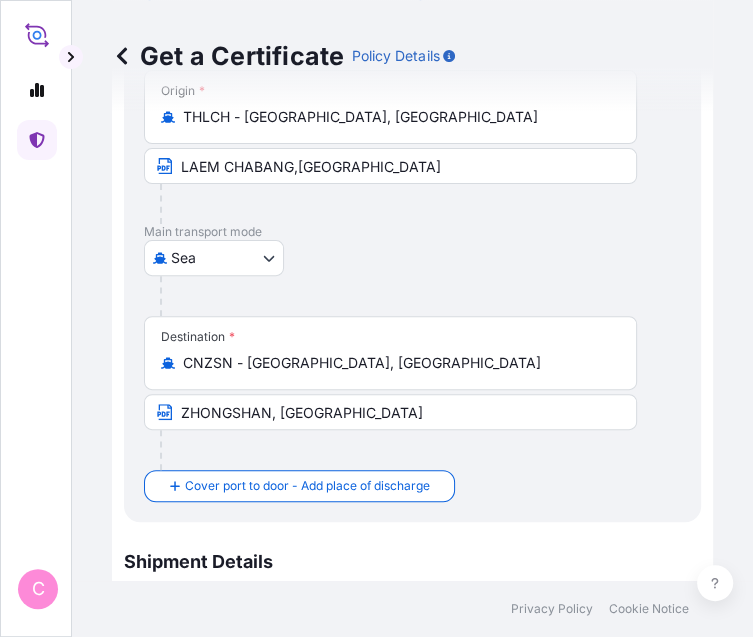 click on "53460" at bounding box center [462, 972] 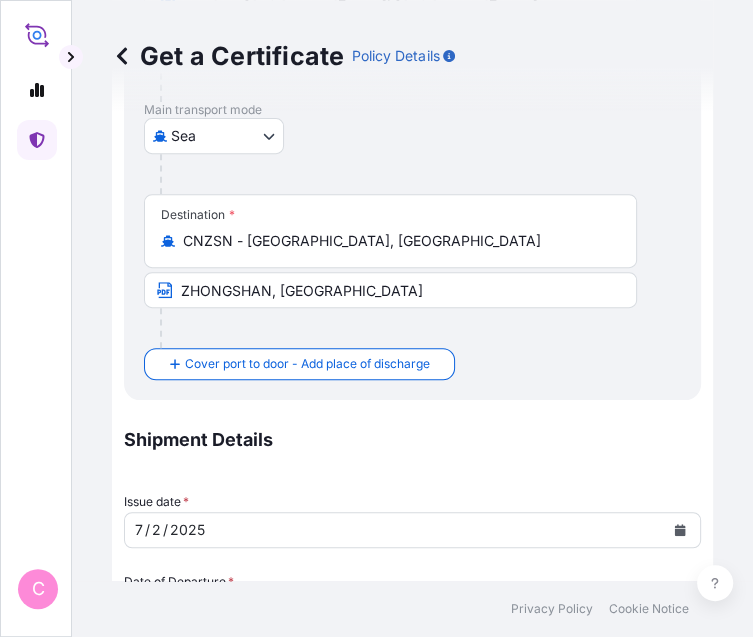 scroll, scrollTop: 322, scrollLeft: 0, axis: vertical 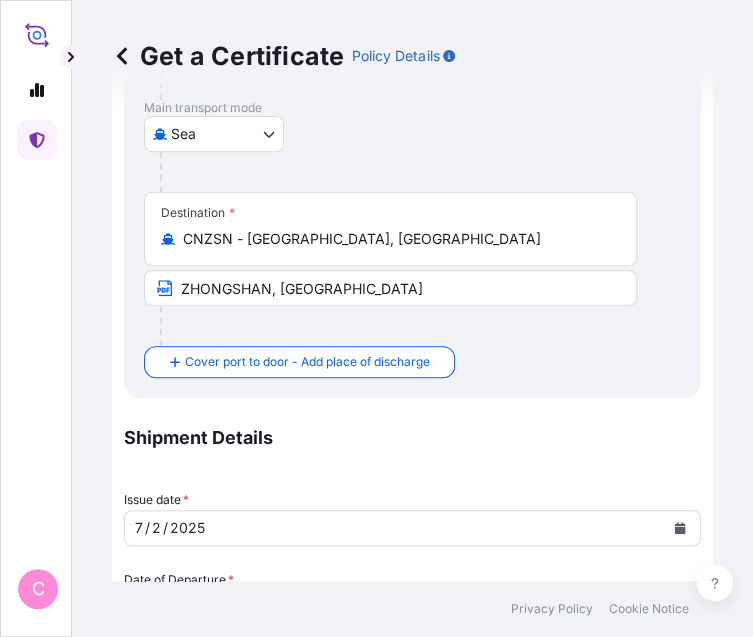 type on "MOPLEN HP500N
QUANTITY : 360.000 MTS" 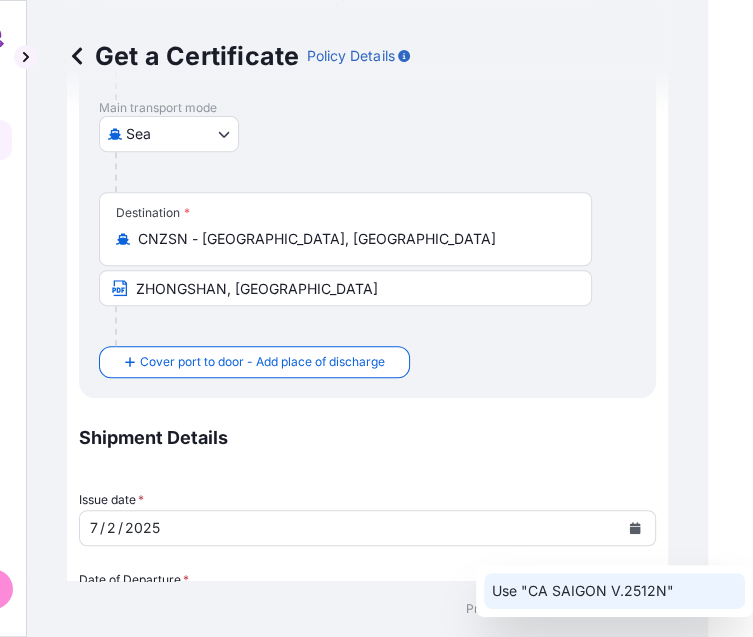 click on "Use "CA SAIGON V.2512N"" 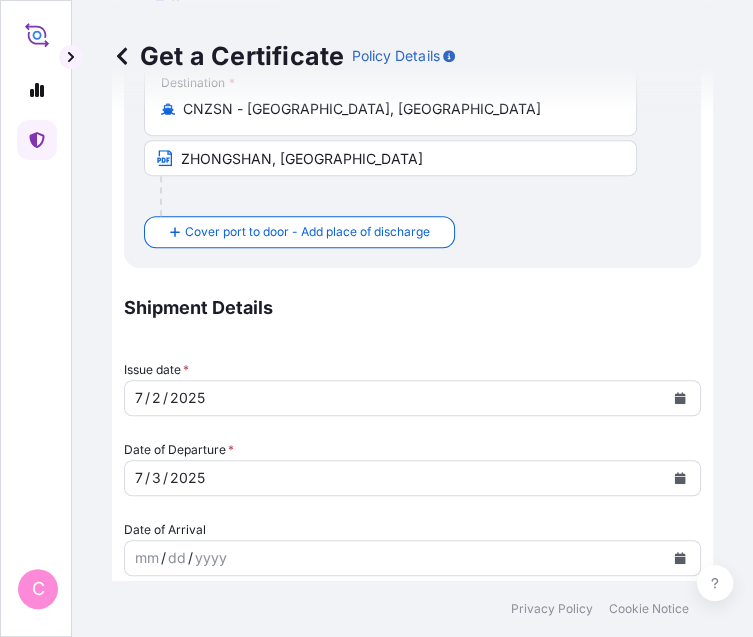 scroll, scrollTop: 682, scrollLeft: 0, axis: vertical 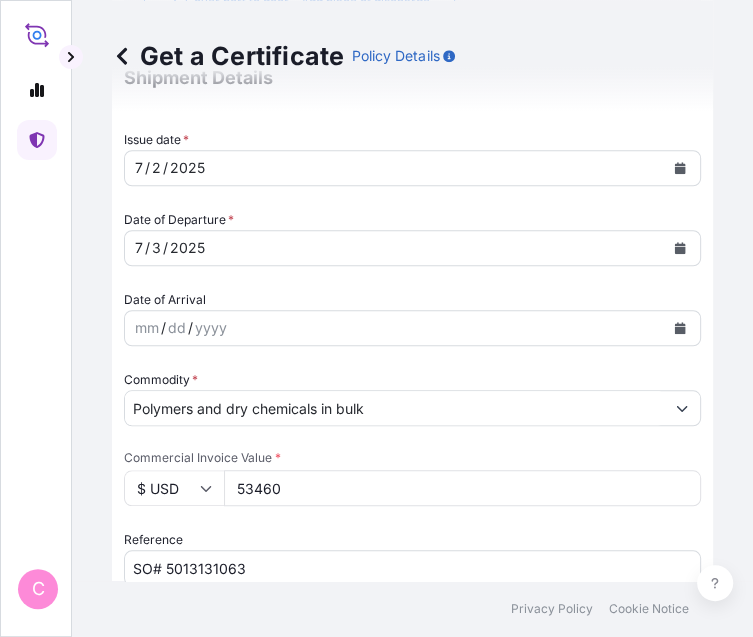type on "CA SAIGON V.2512N" 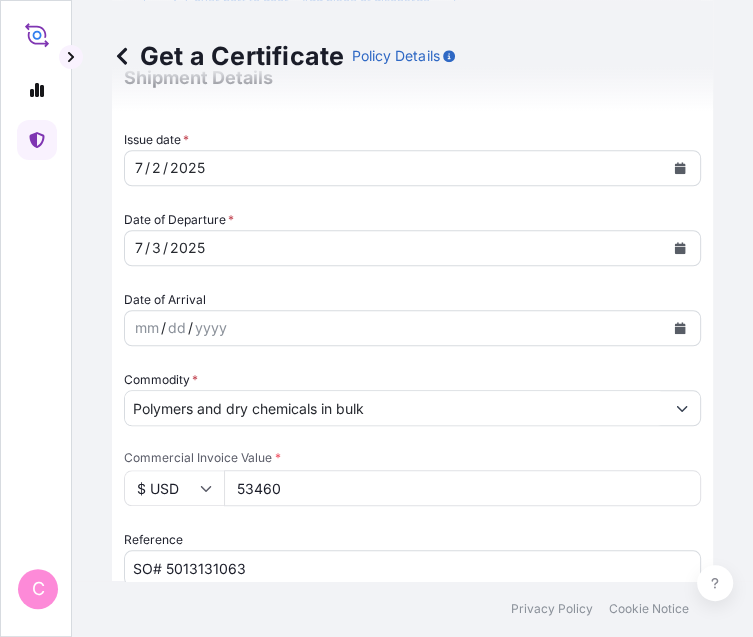 click on "Marks & Numbers" at bounding box center (412, 900) 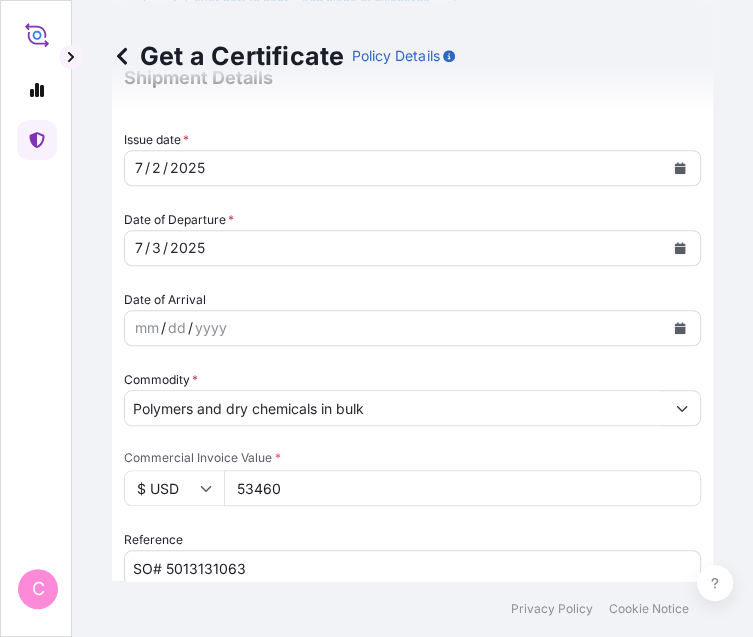 paste on "MADE IN [GEOGRAPHIC_DATA]" 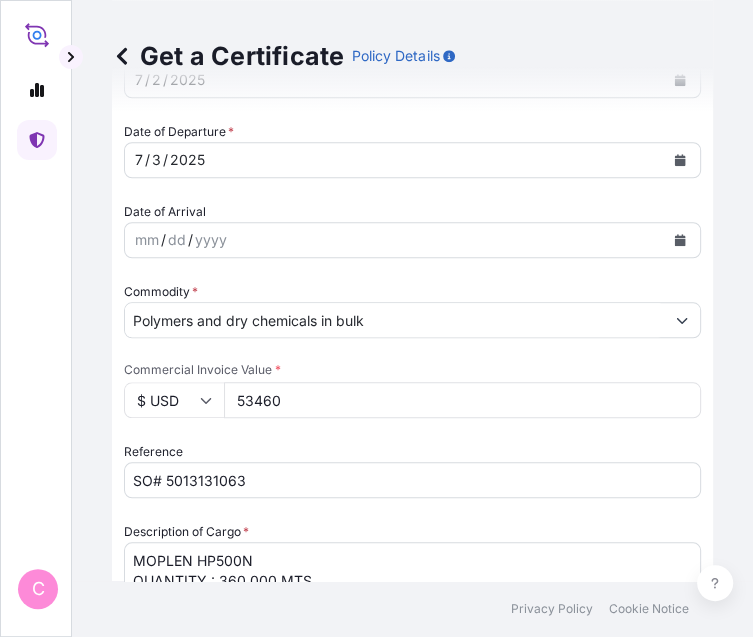 scroll, scrollTop: 822, scrollLeft: 0, axis: vertical 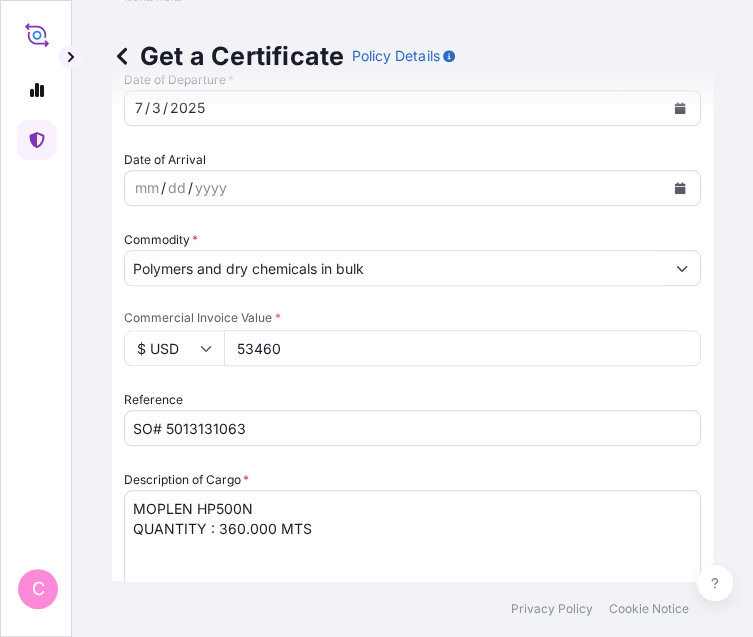 type on "MADE IN [GEOGRAPHIC_DATA]" 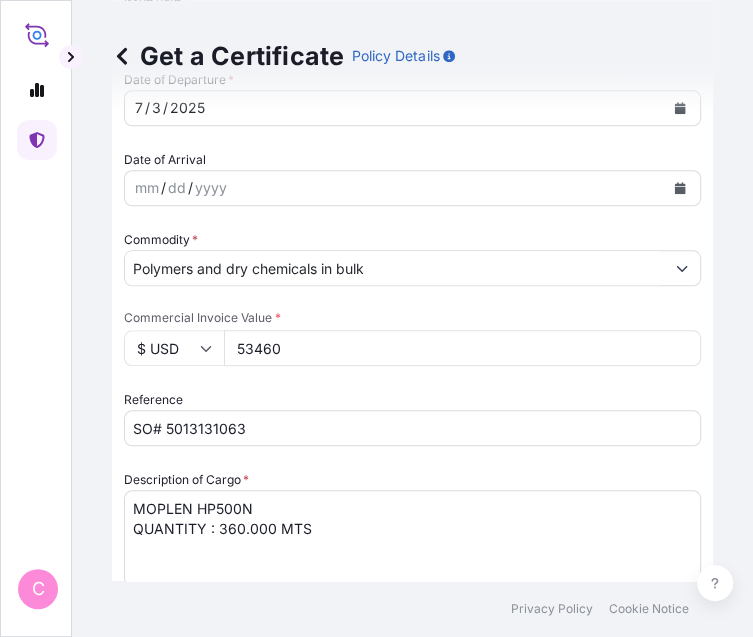 click on "LC NUMBER: TF2516301040/CLN
IN ASSIGNABLE FORM. COVERING INSTITUTE CARGO CLAUSES (A).
CLAIMS PAYABLE IN [GEOGRAPHIC_DATA], [GEOGRAPHIC_DATA], IN INVOICE CURRENCY (USD).
NAME, ADDRESS, [GEOGRAPHIC_DATA], OF INSURANCE AGENT IN [GEOGRAPHIC_DATA], [GEOGRAPHIC_DATA]:
Baoviet Insurance
[STREET_ADDRESS][PERSON_NAME][PERSON_NAME][PERSON_NAME][PERSON_NAME]
Direct Line: [PHONE_NUMBER] (24 hours)
TOTAL NUMBER OF ORIGINAL(S) ISSUED: 02 (1 ORIGINAL + 1 DUPLICATE)" at bounding box center (412, 1131) 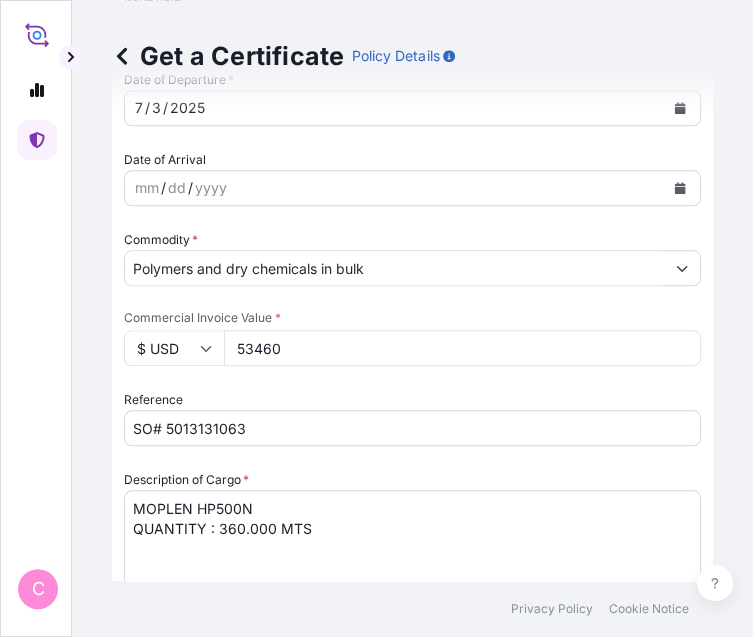 scroll, scrollTop: 321, scrollLeft: 0, axis: vertical 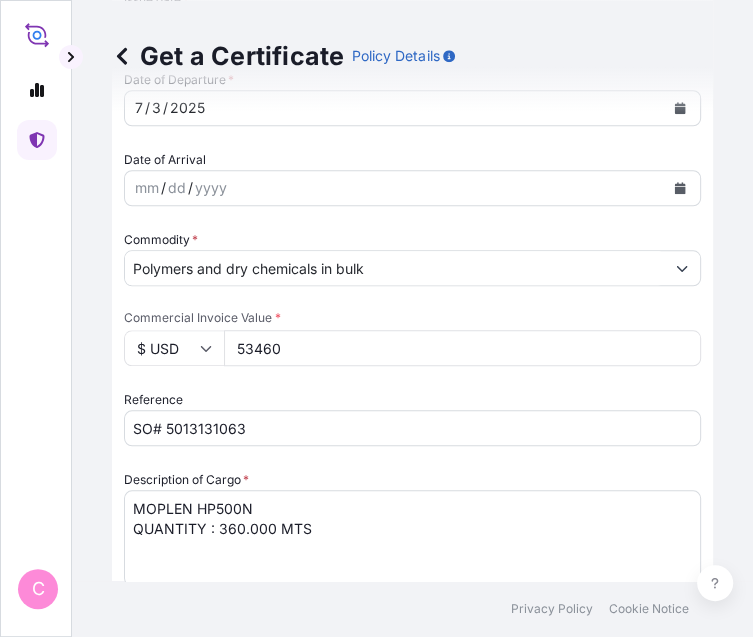 click on "LC NUMBER: TF2516301040/CLN
IN ASSIGNABLE FORM. COVERING INSTITUTE CARGO CLAUSES (A).
CLAIMS PAYABLE IN [GEOGRAPHIC_DATA], [GEOGRAPHIC_DATA], IN INVOICE CURRENCY (USD).
NAME, ADDRESS, [GEOGRAPHIC_DATA], OF INSURANCE AGENT IN [GEOGRAPHIC_DATA], [GEOGRAPHIC_DATA]:
Baoviet Insurance
[STREET_ADDRESS][PERSON_NAME][PERSON_NAME][PERSON_NAME][PERSON_NAME]
Direct Line: [PHONE_NUMBER] (24 hours)
TOTAL NUMBER OF ORIGINAL(S) ISSUED: 02 (1 ORIGINAL + 1 DUPLICATE)" at bounding box center [412, 1131] 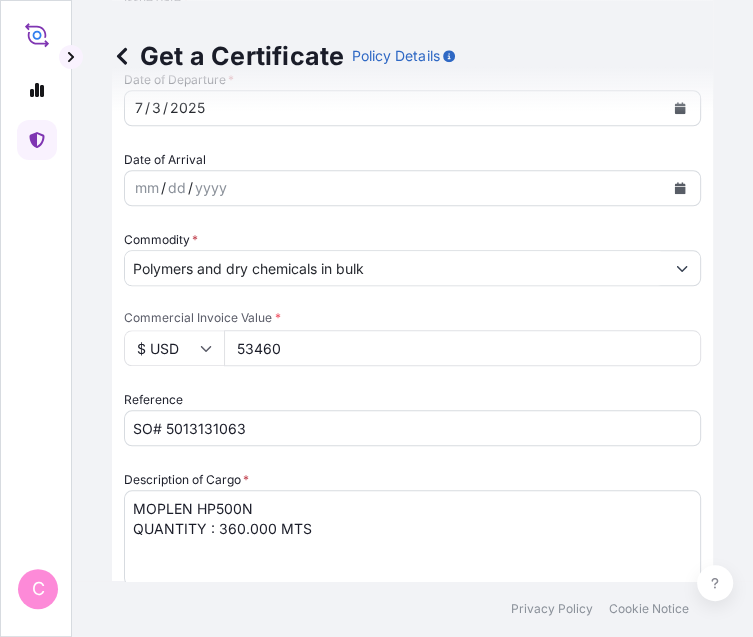 paste on "NEGOTIABLE FORM" 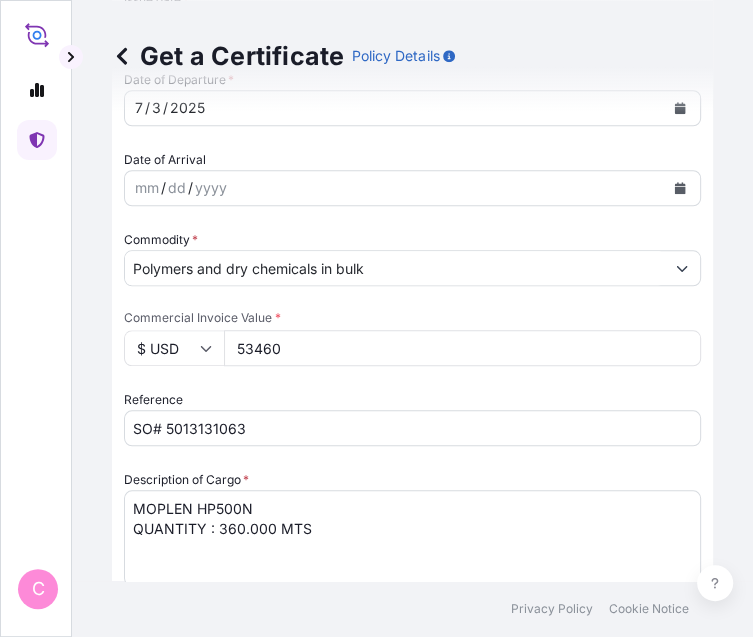 click on "LC NUMBER: TF2516301040/CLN
IN ASSIGNABLE FORM. COVERING INSTITUTE CARGO CLAUSES (A).
CLAIMS PAYABLE IN [GEOGRAPHIC_DATA], [GEOGRAPHIC_DATA], IN INVOICE CURRENCY (USD).
NAME, ADDRESS, [GEOGRAPHIC_DATA], OF INSURANCE AGENT IN [GEOGRAPHIC_DATA], [GEOGRAPHIC_DATA]:
Baoviet Insurance
[STREET_ADDRESS][PERSON_NAME][PERSON_NAME][PERSON_NAME][PERSON_NAME]
Direct Line: [PHONE_NUMBER] (24 hours)
TOTAL NUMBER OF ORIGINAL(S) ISSUED: 02 (1 ORIGINAL + 1 DUPLICATE)" at bounding box center (412, 1131) 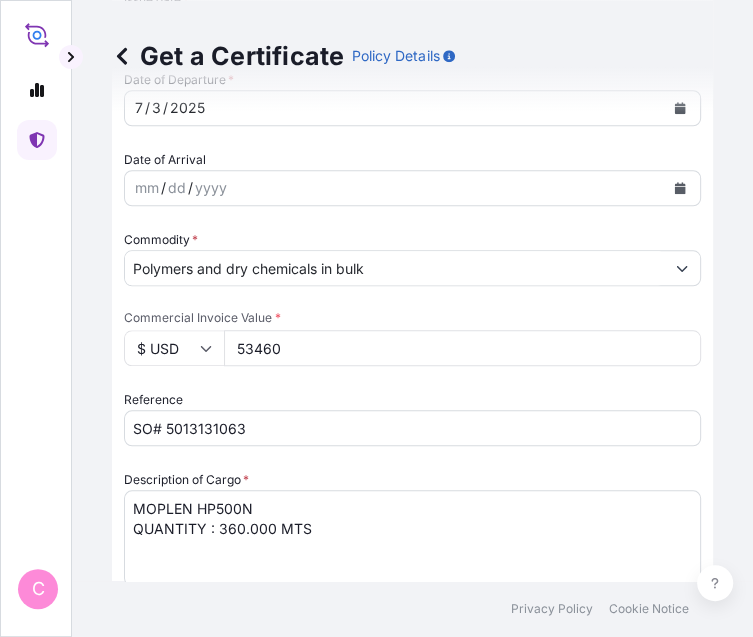 paste on "COVERING INSTITUTE CARGO CLAUSES (A), INSTITUTE WAR
CLAUSES (CARGO) AND INSTITUTE STRIKES CLAUSES (CARGO) EVIDENCING
CLAIMS PAYABLE AT DESTINATION IN THE CURRENCY OF THE CREDIT." 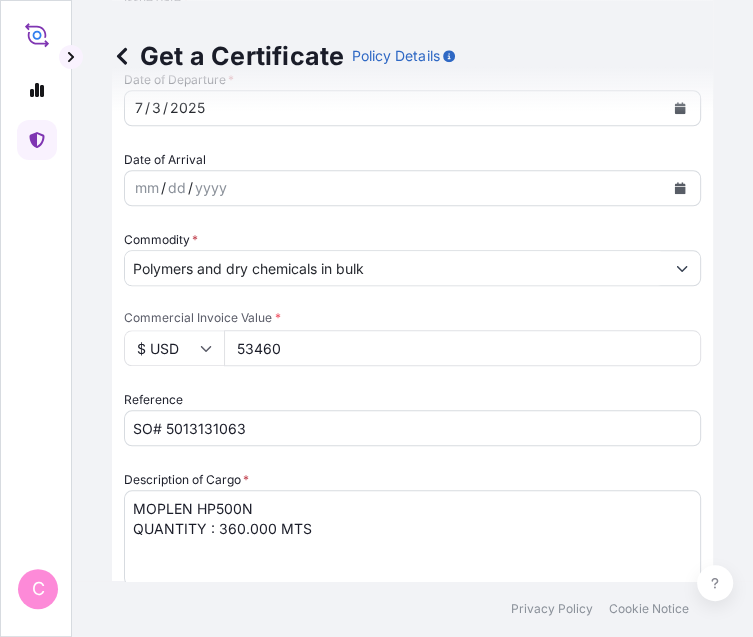 scroll, scrollTop: 112, scrollLeft: 0, axis: vertical 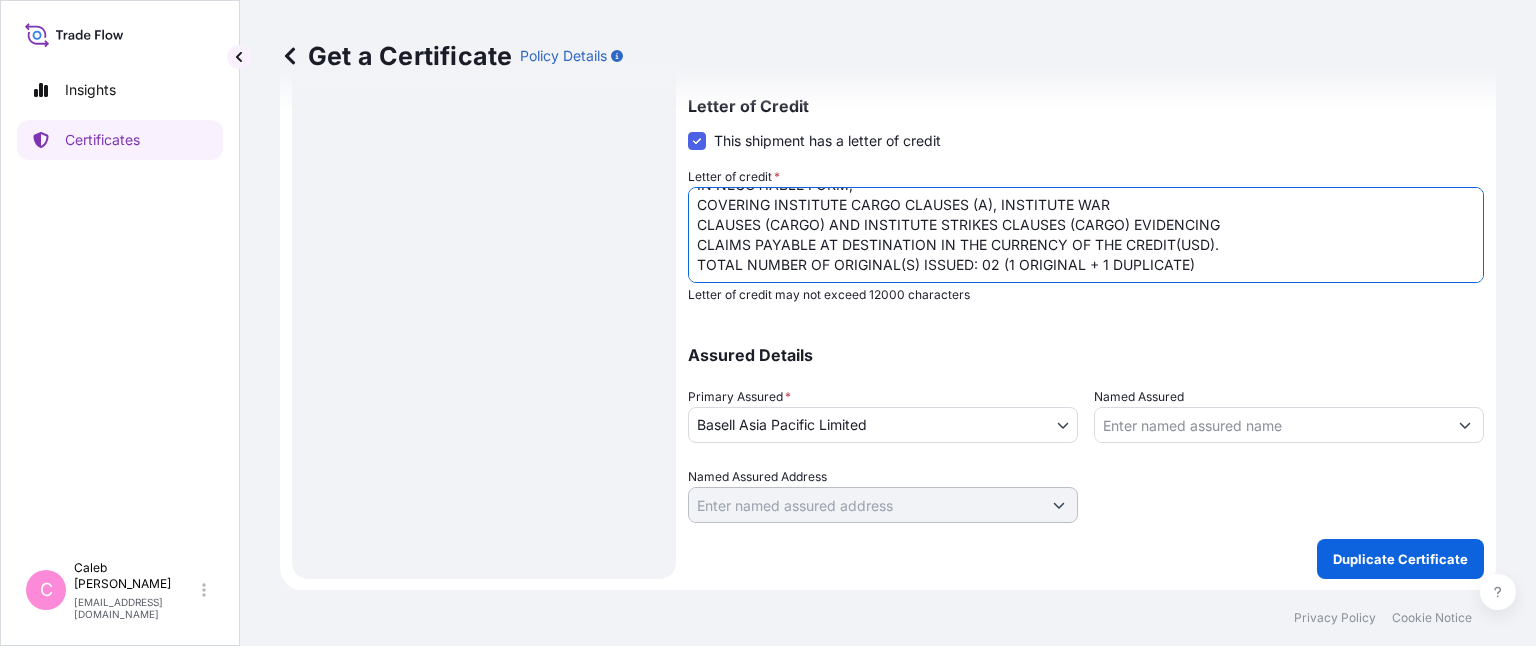 click on "LC NUMBER: TF2516301040/CLN
IN ASSIGNABLE FORM. COVERING INSTITUTE CARGO CLAUSES (A).
CLAIMS PAYABLE IN [GEOGRAPHIC_DATA], [GEOGRAPHIC_DATA], IN INVOICE CURRENCY (USD).
NAME, ADDRESS, [GEOGRAPHIC_DATA], OF INSURANCE AGENT IN [GEOGRAPHIC_DATA], [GEOGRAPHIC_DATA]:
Baoviet Insurance
[STREET_ADDRESS][PERSON_NAME][PERSON_NAME][PERSON_NAME][PERSON_NAME]
Direct Line: [PHONE_NUMBER] (24 hours)
TOTAL NUMBER OF ORIGINAL(S) ISSUED: 02 (1 ORIGINAL + 1 DUPLICATE)" at bounding box center (1086, 235) 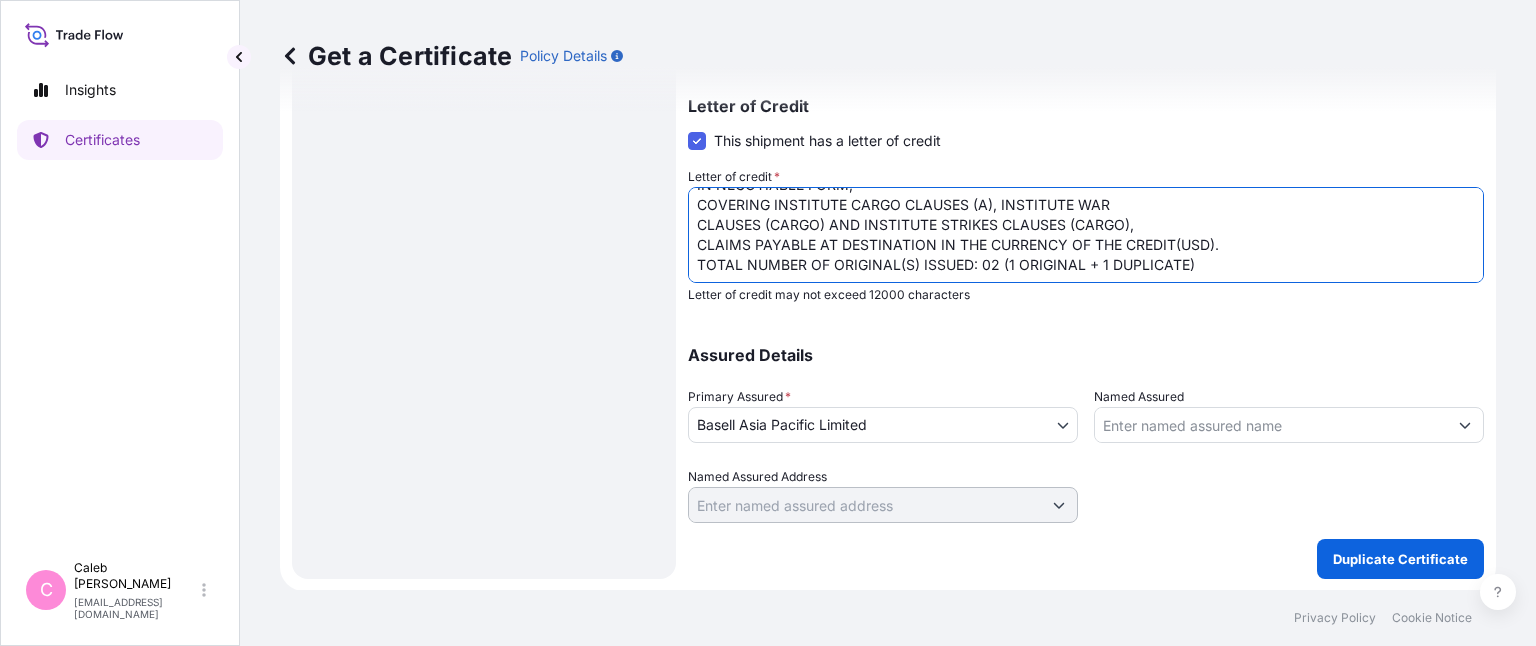 click on "LC NUMBER: TF2516301040/CLN
IN ASSIGNABLE FORM. COVERING INSTITUTE CARGO CLAUSES (A).
CLAIMS PAYABLE IN [GEOGRAPHIC_DATA], [GEOGRAPHIC_DATA], IN INVOICE CURRENCY (USD).
NAME, ADDRESS, [GEOGRAPHIC_DATA], OF INSURANCE AGENT IN [GEOGRAPHIC_DATA], [GEOGRAPHIC_DATA]:
Baoviet Insurance
[STREET_ADDRESS][PERSON_NAME][PERSON_NAME][PERSON_NAME][PERSON_NAME]
Direct Line: [PHONE_NUMBER] (24 hours)
TOTAL NUMBER OF ORIGINAL(S) ISSUED: 02 (1 ORIGINAL + 1 DUPLICATE)" at bounding box center (1086, 235) 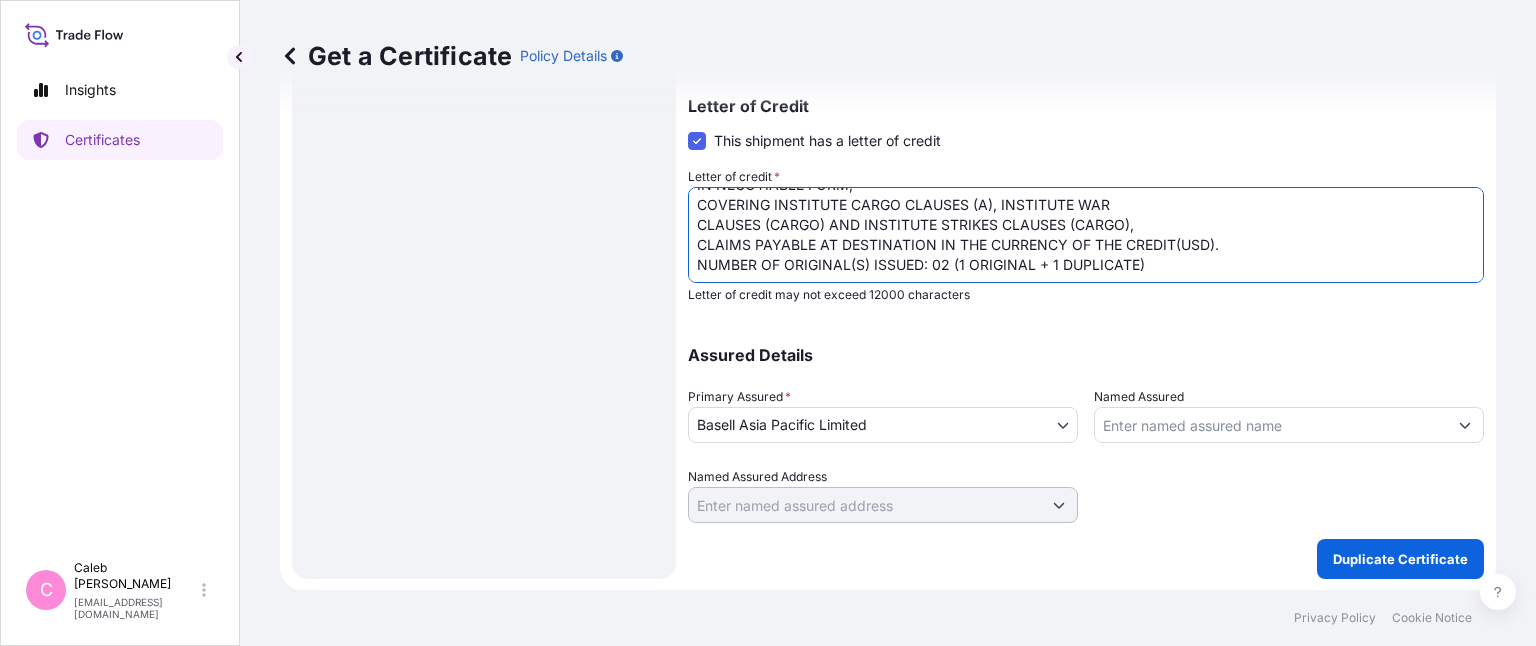 click on "LC NUMBER: TF2516301040/CLN
IN ASSIGNABLE FORM. COVERING INSTITUTE CARGO CLAUSES (A).
CLAIMS PAYABLE IN [GEOGRAPHIC_DATA], [GEOGRAPHIC_DATA], IN INVOICE CURRENCY (USD).
NAME, ADDRESS, [GEOGRAPHIC_DATA], OF INSURANCE AGENT IN [GEOGRAPHIC_DATA], [GEOGRAPHIC_DATA]:
Baoviet Insurance
[STREET_ADDRESS][PERSON_NAME][PERSON_NAME][PERSON_NAME][PERSON_NAME]
Direct Line: [PHONE_NUMBER] (24 hours)
TOTAL NUMBER OF ORIGINAL(S) ISSUED: 02 (1 ORIGINAL + 1 DUPLICATE)" at bounding box center (1086, 235) 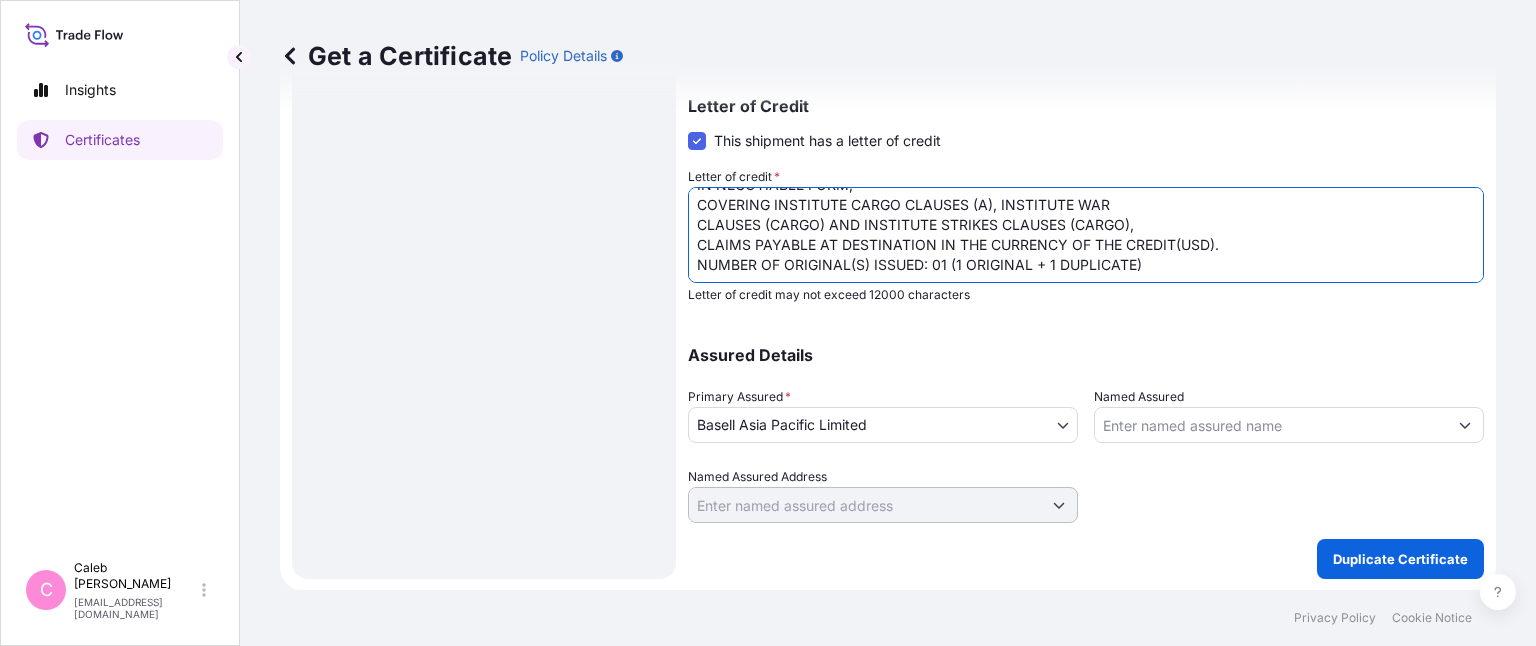 click on "LC NUMBER: TF2516301040/CLN
IN ASSIGNABLE FORM. COVERING INSTITUTE CARGO CLAUSES (A).
CLAIMS PAYABLE IN [GEOGRAPHIC_DATA], [GEOGRAPHIC_DATA], IN INVOICE CURRENCY (USD).
NAME, ADDRESS, [GEOGRAPHIC_DATA], OF INSURANCE AGENT IN [GEOGRAPHIC_DATA], [GEOGRAPHIC_DATA]:
Baoviet Insurance
[STREET_ADDRESS][PERSON_NAME][PERSON_NAME][PERSON_NAME][PERSON_NAME]
Direct Line: [PHONE_NUMBER] (24 hours)
TOTAL NUMBER OF ORIGINAL(S) ISSUED: 02 (1 ORIGINAL + 1 DUPLICATE)" at bounding box center [1086, 235] 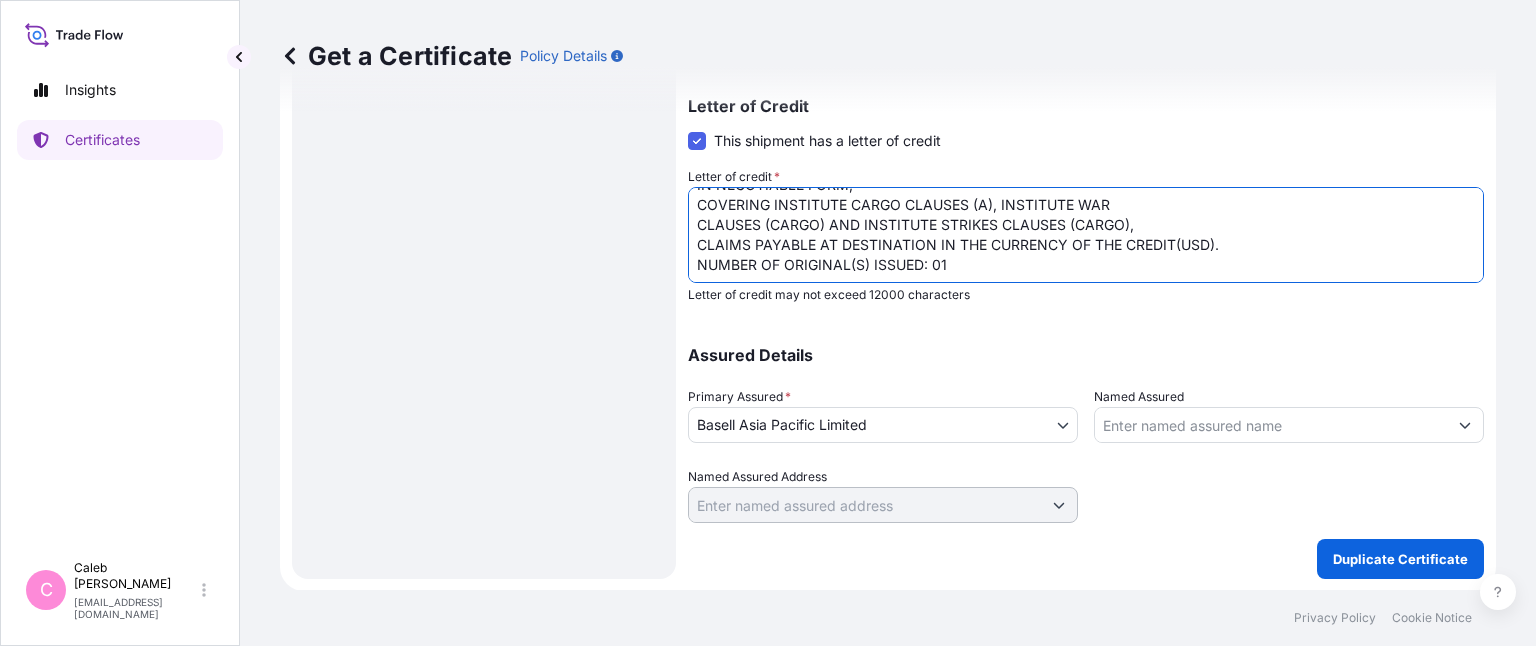 click on "LC NUMBER: TF2516301040/CLN
IN ASSIGNABLE FORM. COVERING INSTITUTE CARGO CLAUSES (A).
CLAIMS PAYABLE IN [GEOGRAPHIC_DATA], [GEOGRAPHIC_DATA], IN INVOICE CURRENCY (USD).
NAME, ADDRESS, [GEOGRAPHIC_DATA], OF INSURANCE AGENT IN [GEOGRAPHIC_DATA], [GEOGRAPHIC_DATA]:
Baoviet Insurance
[STREET_ADDRESS][PERSON_NAME][PERSON_NAME][PERSON_NAME][PERSON_NAME]
Direct Line: [PHONE_NUMBER] (24 hours)
TOTAL NUMBER OF ORIGINAL(S) ISSUED: 02 (1 ORIGINAL + 1 DUPLICATE)" at bounding box center (1086, 235) 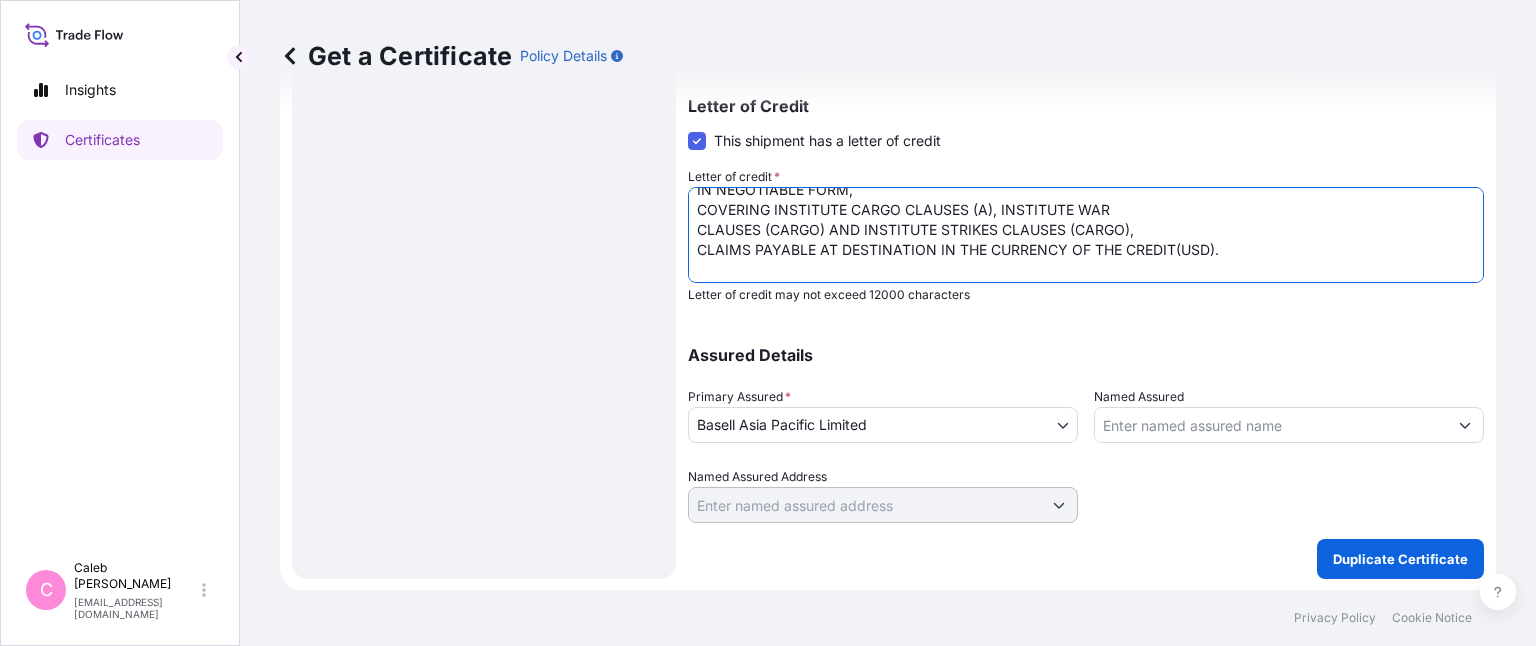 scroll, scrollTop: 60, scrollLeft: 0, axis: vertical 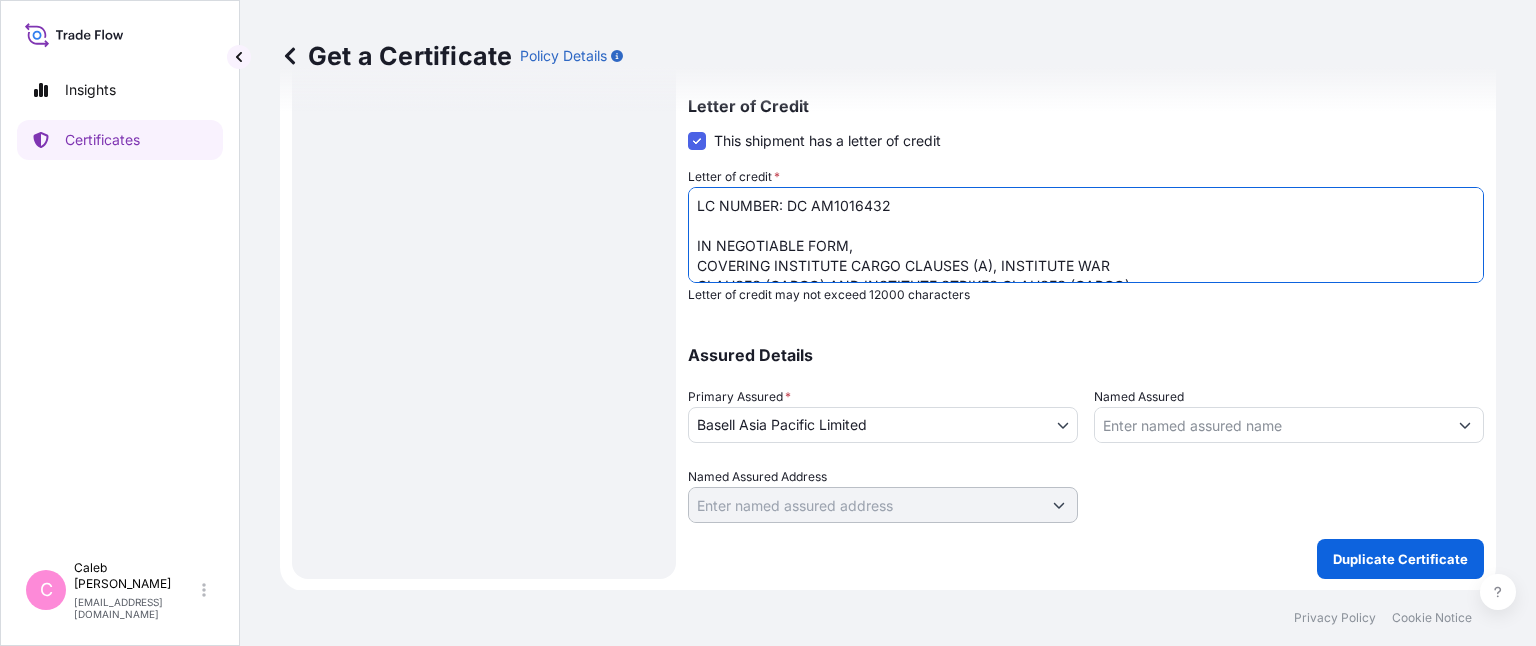 type on "LC NUMBER: DC AM1016432
IN NEGOTIABLE FORM,
COVERING INSTITUTE CARGO CLAUSES (A), INSTITUTE WAR
CLAUSES (CARGO) AND INSTITUTE STRIKES CLAUSES (CARGO),
CLAIMS PAYABLE AT DESTINATION IN THE CURRENCY OF THE CREDIT(USD).
NUMBER OF ORIGINAL(S) ISSUED: 01" 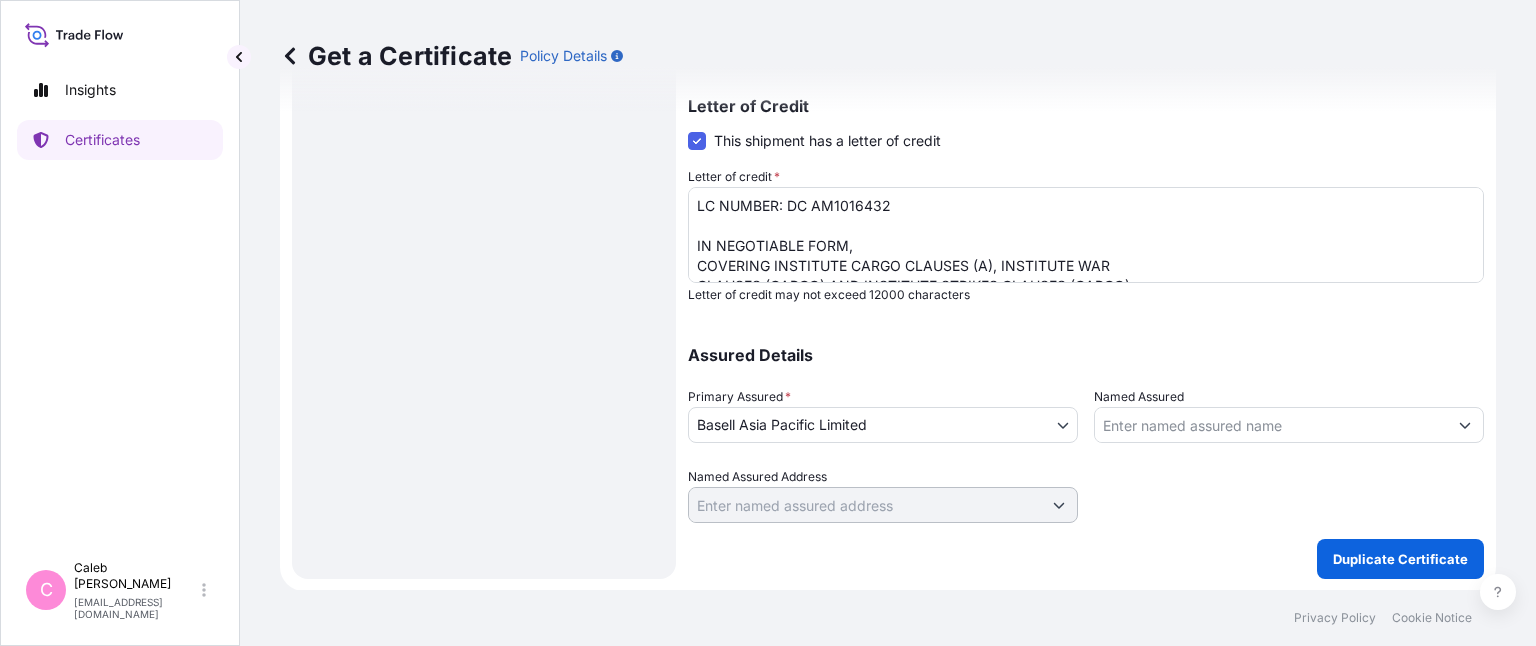 click on "Get a Certificate Policy Details" at bounding box center [888, 56] 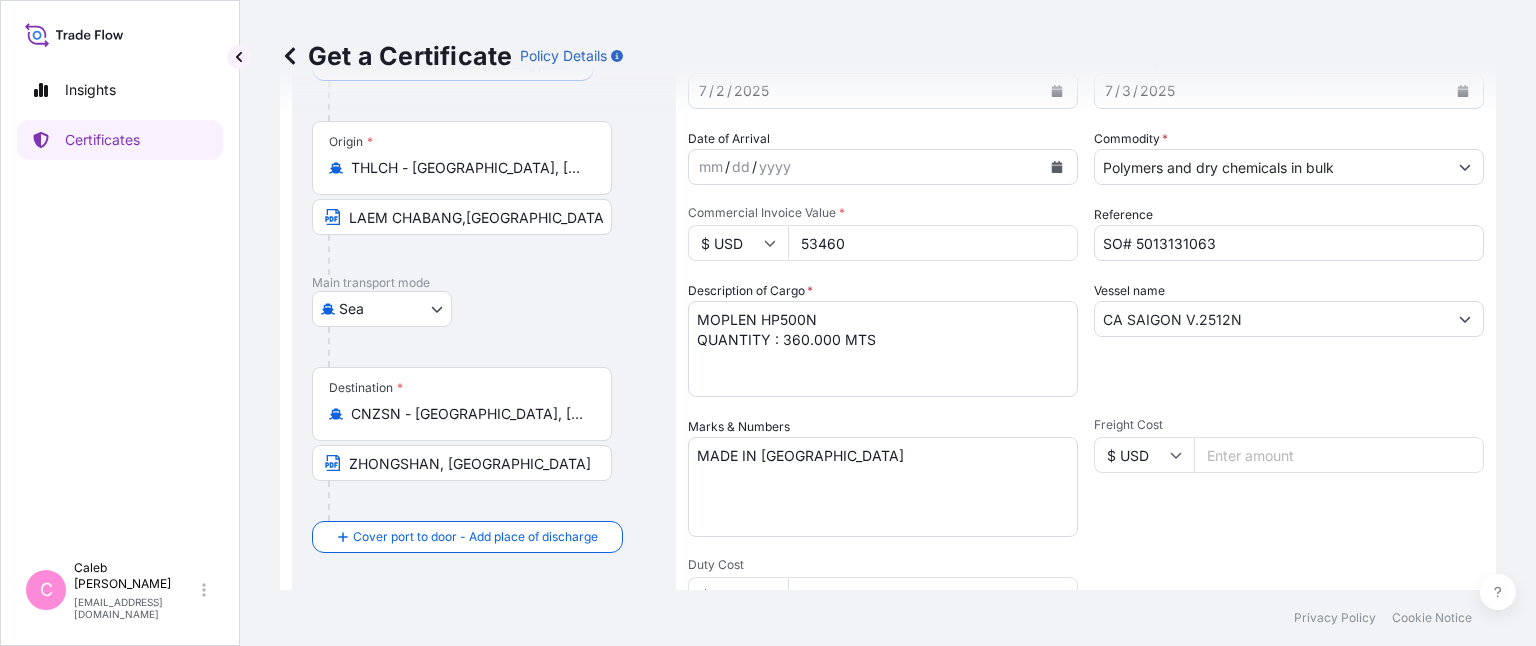 scroll, scrollTop: 0, scrollLeft: 0, axis: both 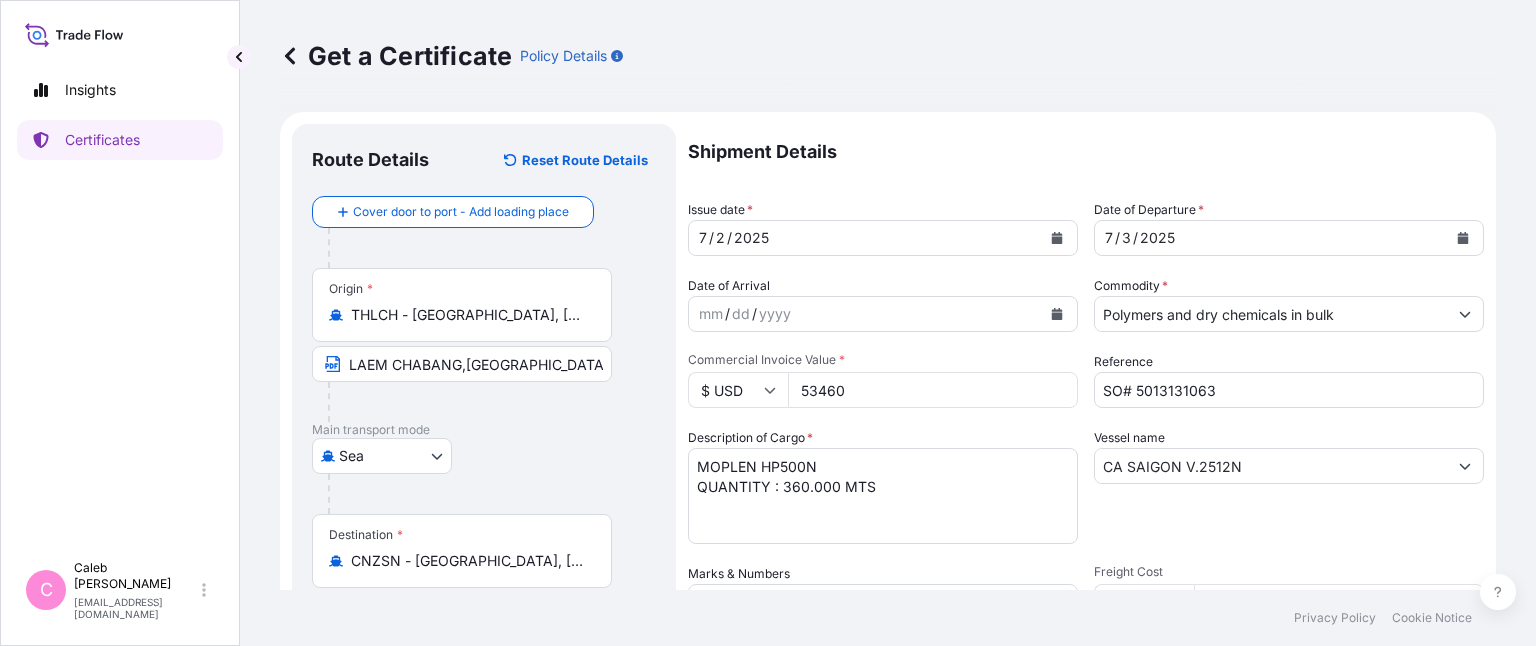 click on "53460" at bounding box center [933, 390] 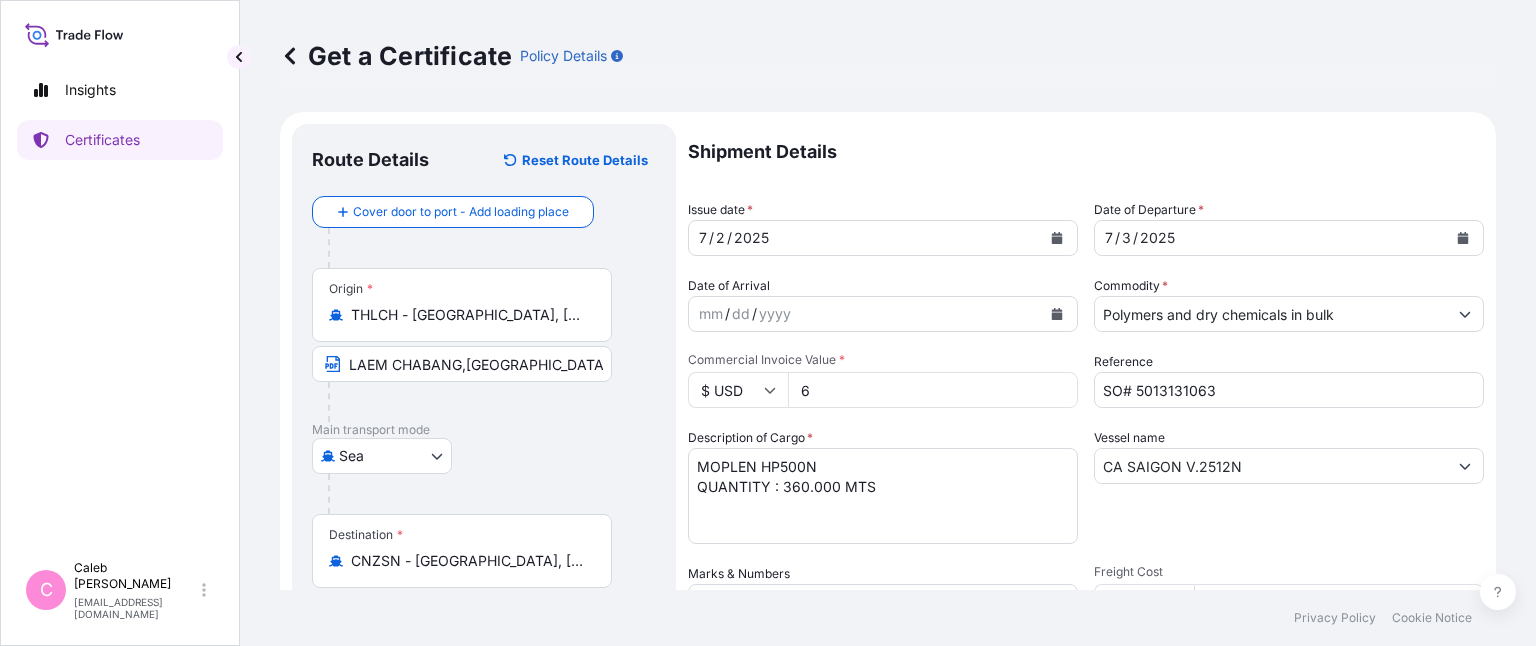 click on "6" at bounding box center [933, 390] 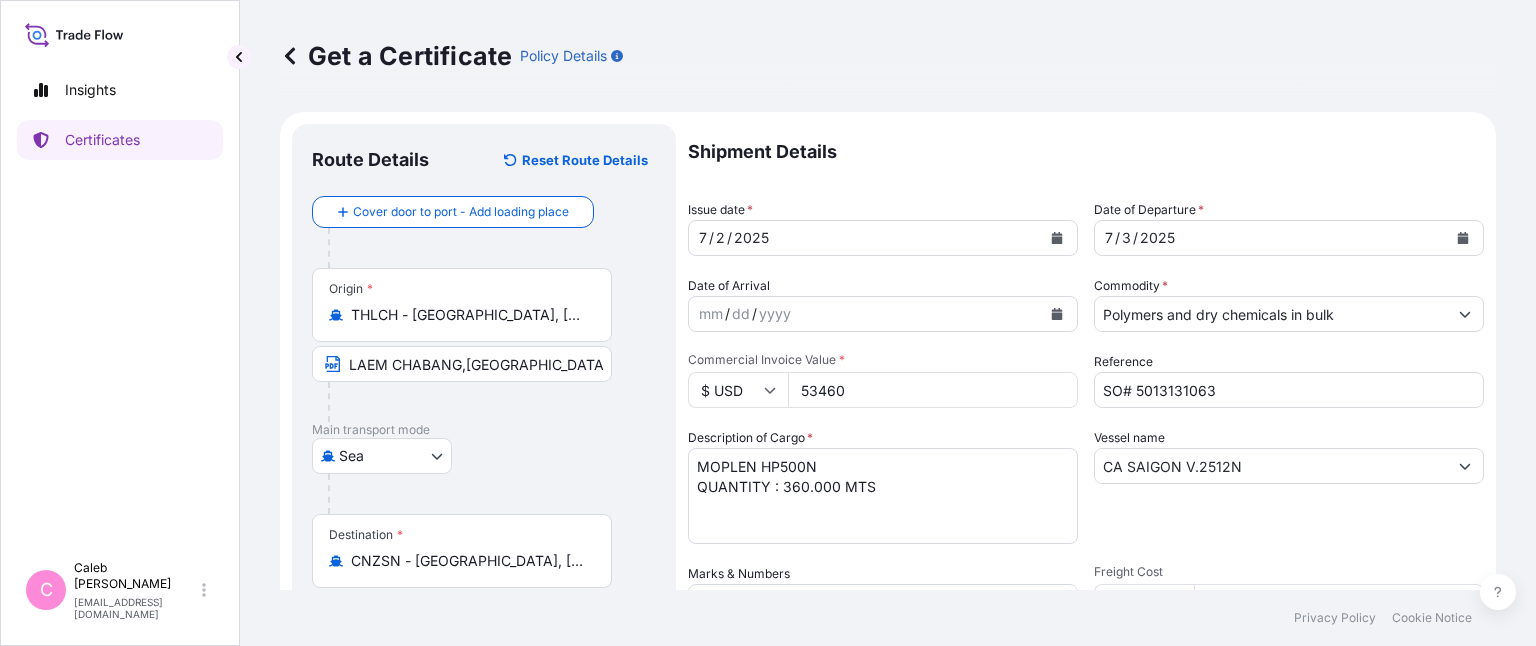 click on "53460" at bounding box center (933, 390) 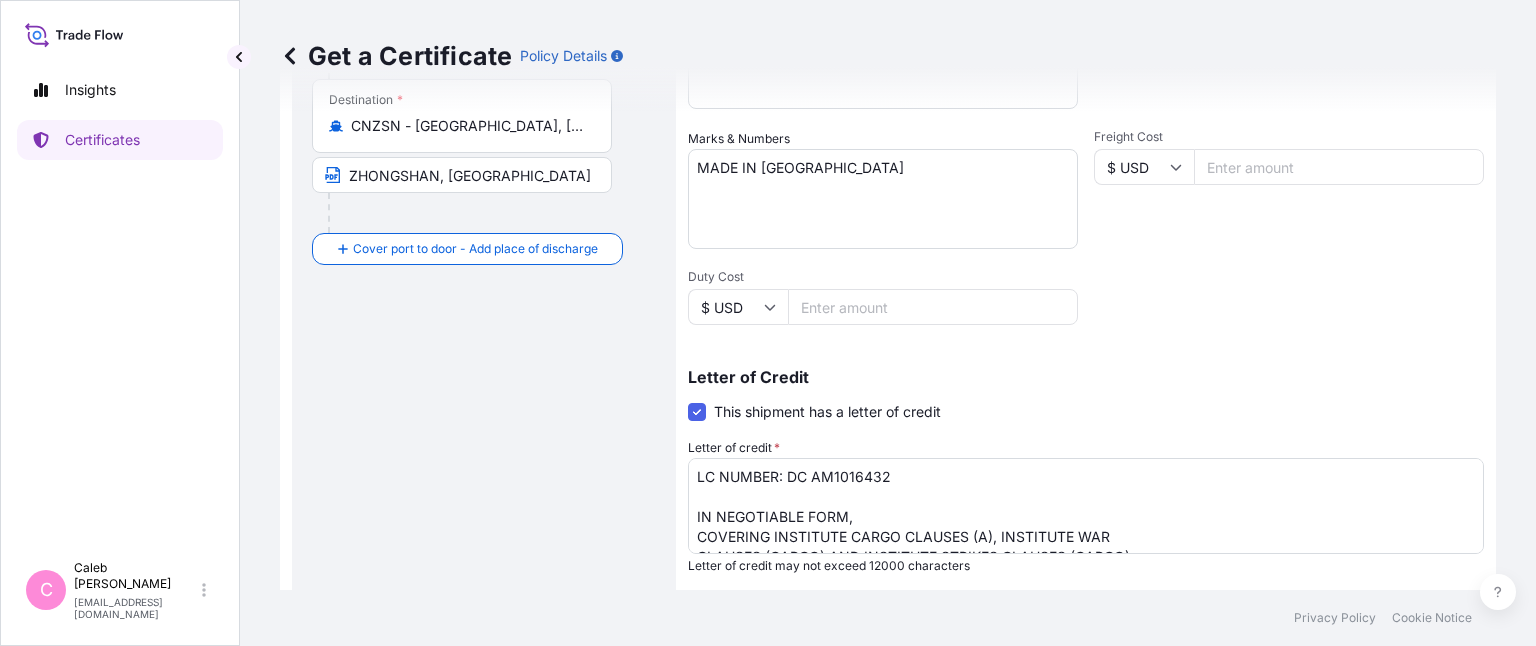 scroll, scrollTop: 436, scrollLeft: 0, axis: vertical 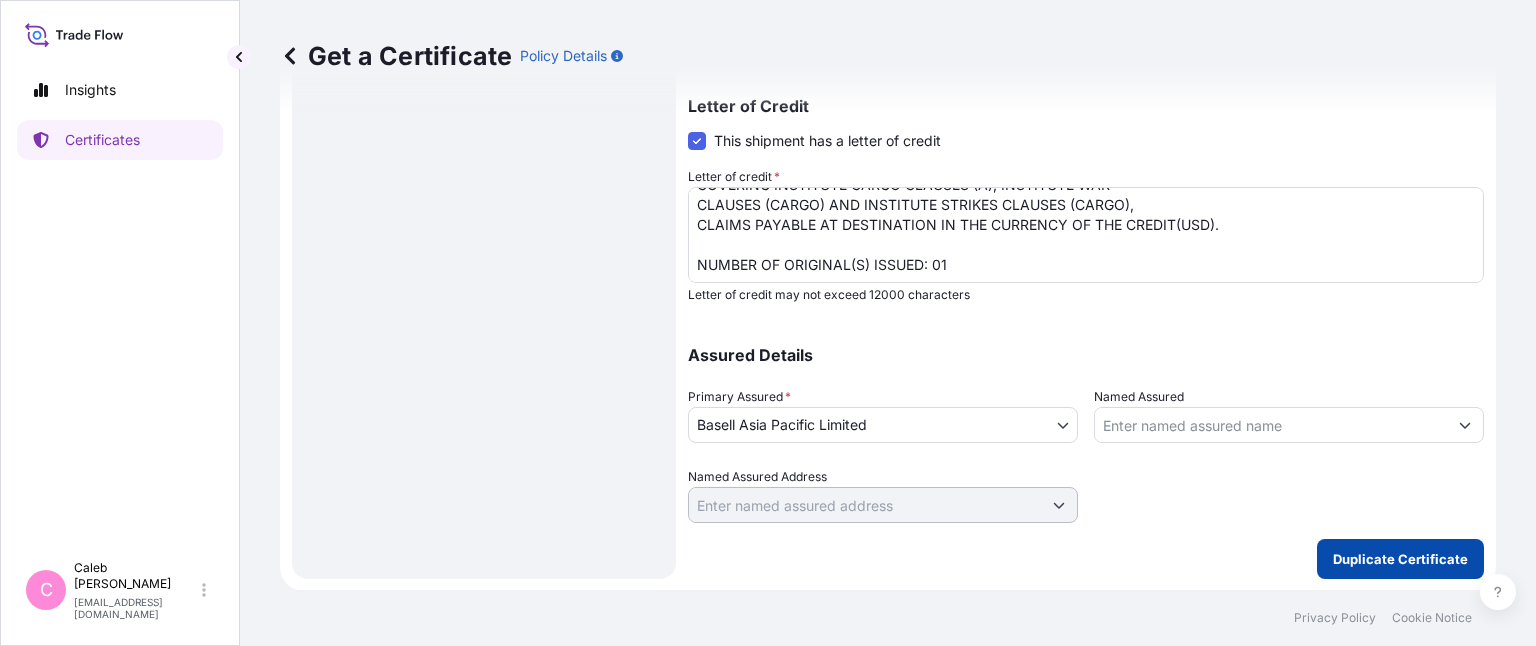 type on "53460" 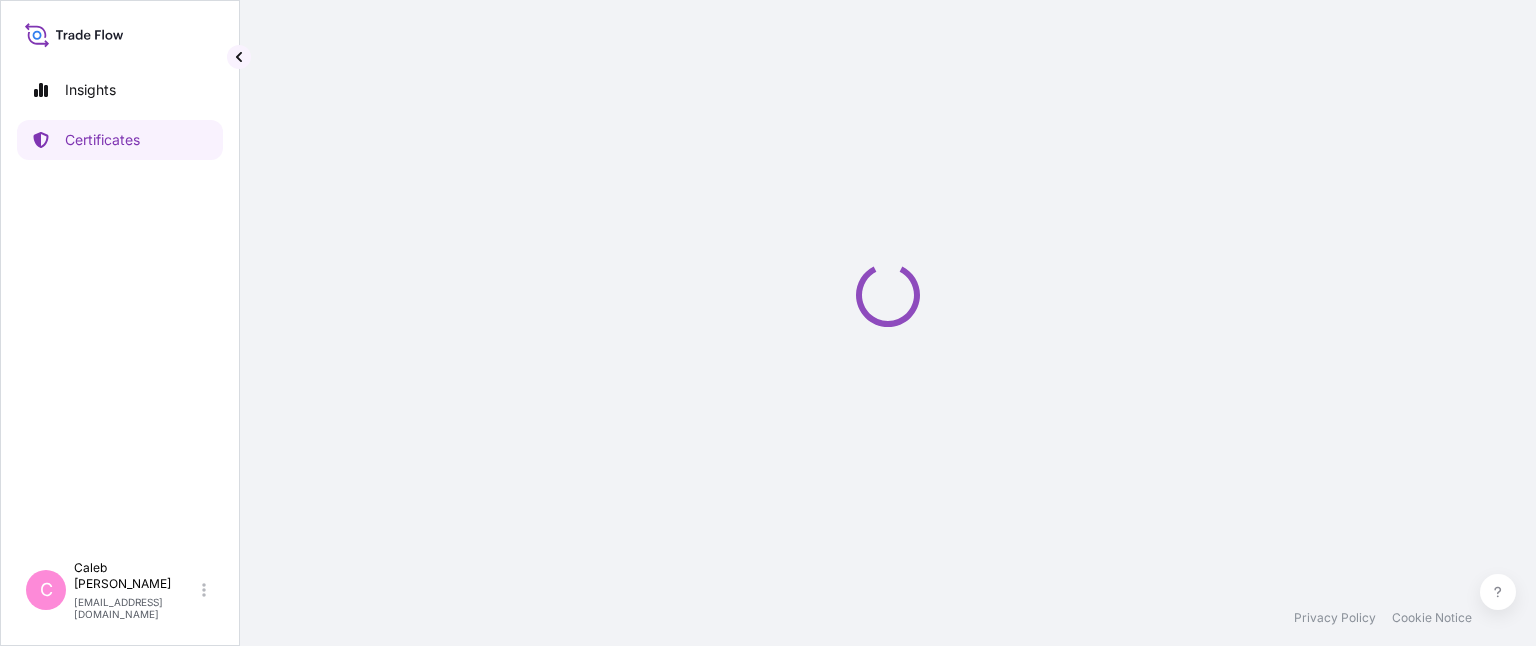 scroll, scrollTop: 0, scrollLeft: 0, axis: both 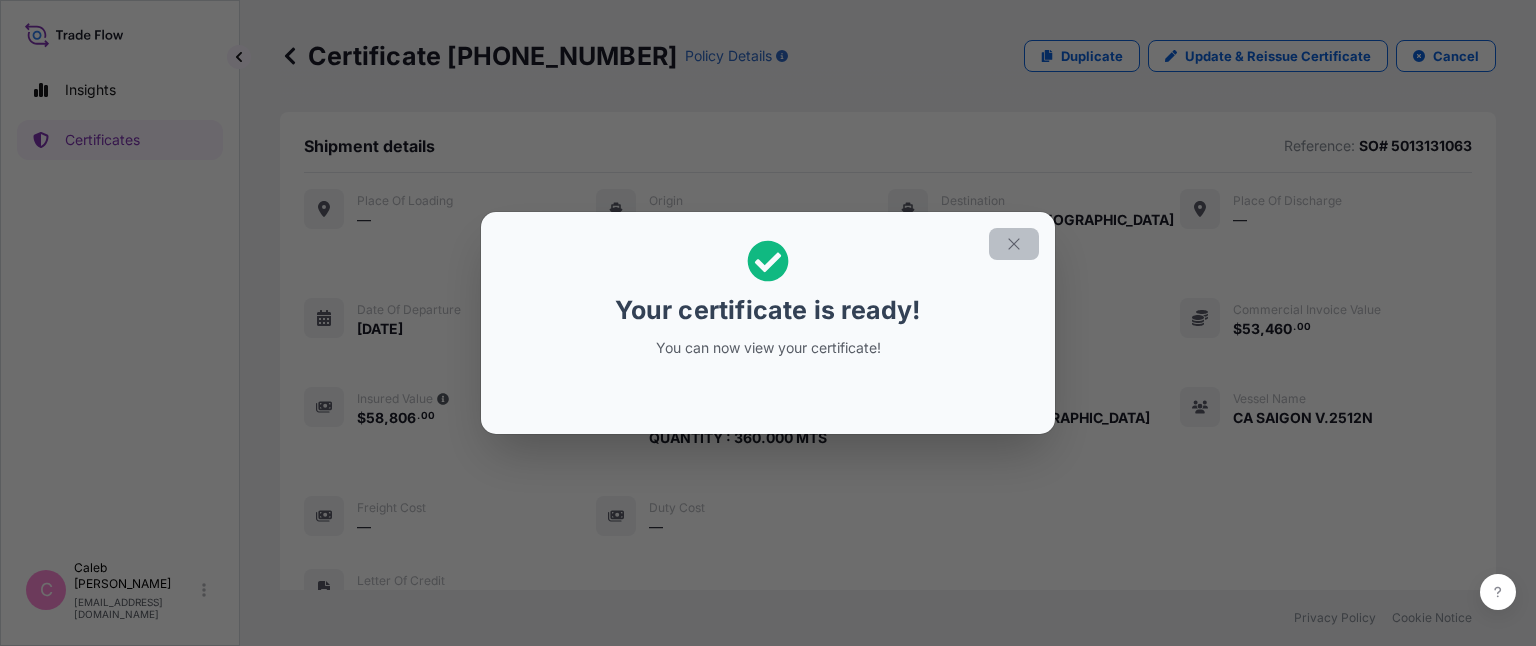 click 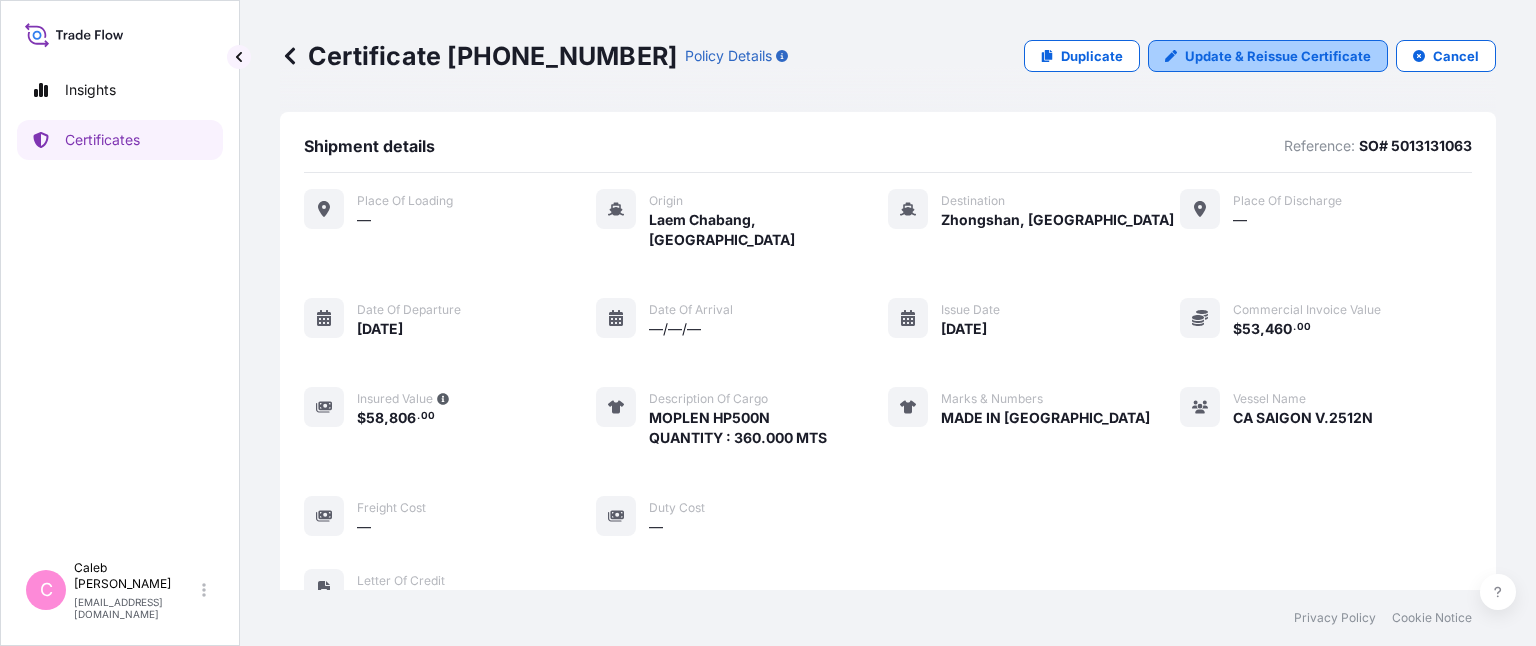 click on "Update & Reissue Certificate" at bounding box center [1278, 56] 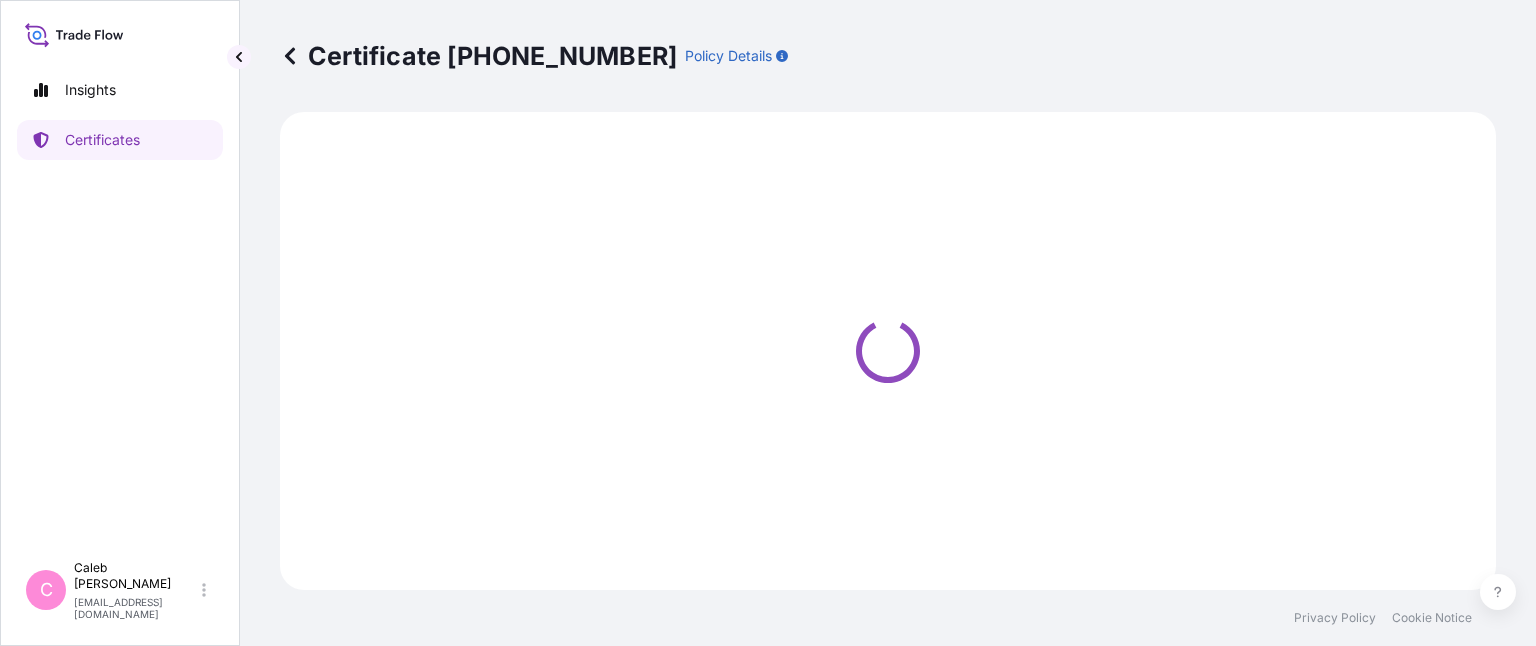 select on "Sea" 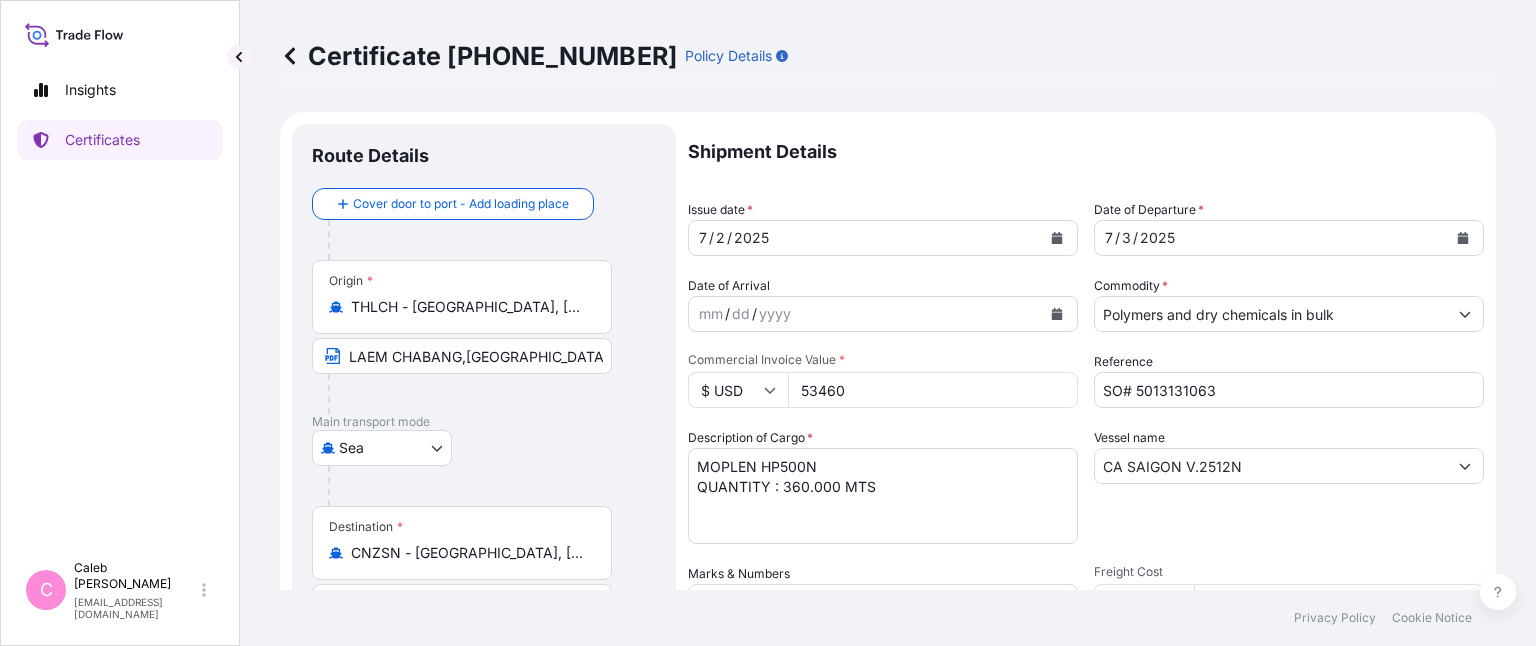 click on "53460" at bounding box center [933, 390] 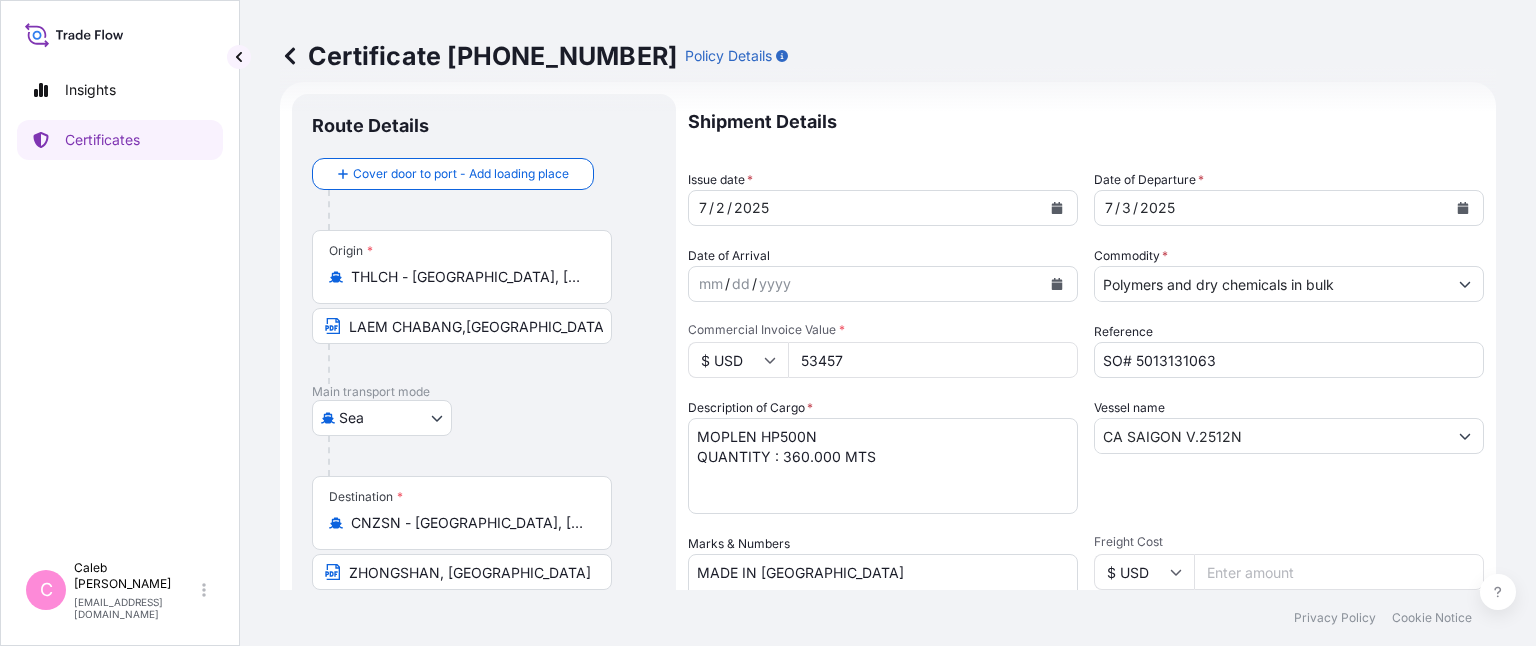 scroll, scrollTop: 28, scrollLeft: 0, axis: vertical 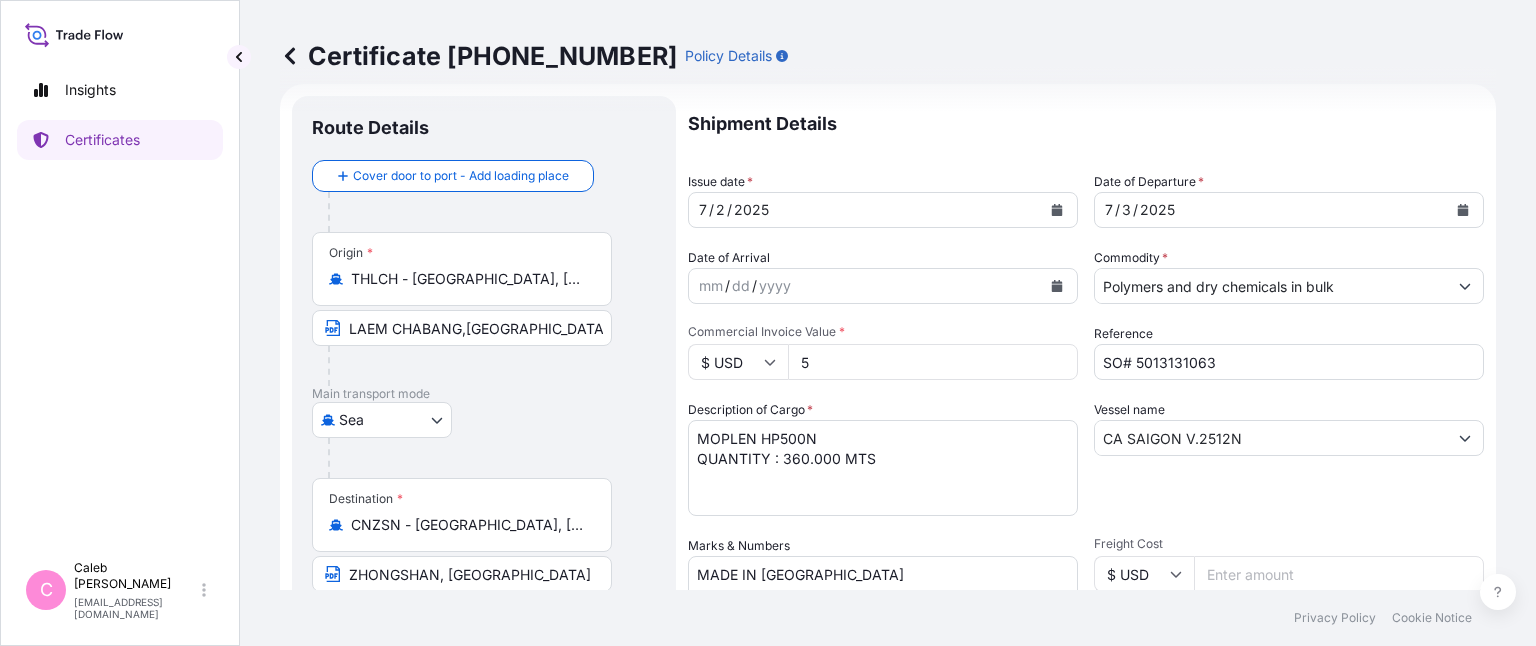 click on "Shipment Details Issue date * [DATE] Date of Departure * [DATE] Date of Arrival mm / dd / yyyy Commodity * Polymers and dry chemicals in bulk Packing Category Commercial Invoice Value    * $ USD 5 Reference SO# 5013131063 Description of Cargo * MOPLEN HP500N
QUANTITY : 360.000 MTS Vessel name CA SAIGON V.2512N Marks & Numbers MADE IN [GEOGRAPHIC_DATA] Freight Cost   $ USD Duty Cost   $ USD Letter of Credit This shipment has a letter of credit Letter of credit * LC NUMBER: DC AM1016432
IN NEGOTIABLE FORM,
COVERING INSTITUTE CARGO CLAUSES (A), INSTITUTE WAR
CLAUSES (CARGO) AND INSTITUTE STRIKES CLAUSES (CARGO),
CLAIMS PAYABLE AT DESTINATION IN THE CURRENCY OF THE CREDIT(USD).
NUMBER OF ORIGINAL(S) ISSUED: 01  Letter of credit may not exceed 12000 characters Assured Details Primary Assured * Basell Asia Pacific Limited Basell [PERSON_NAME] Polyolefins Sp. z o.o. Basell Asia Pacific Limited Named Assured Named Assured Address" at bounding box center [1086, 648] 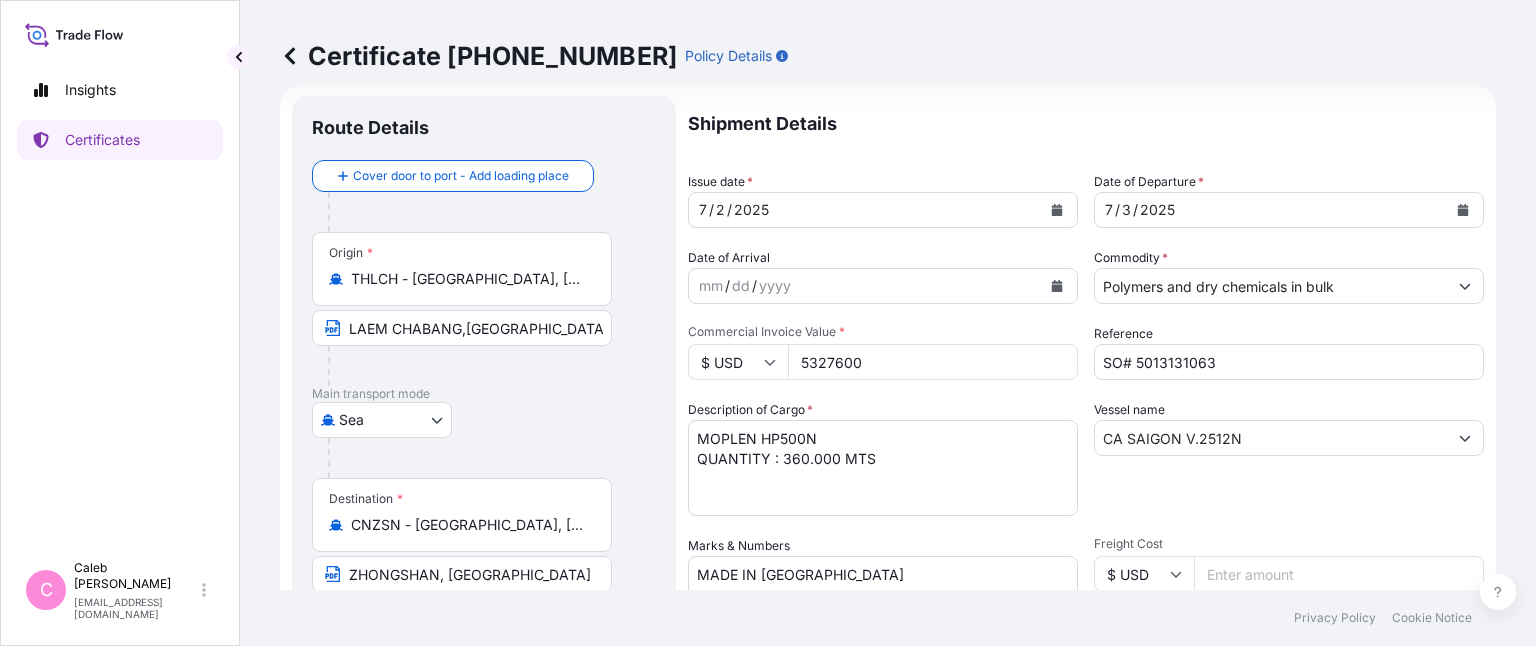 click on "5327600" at bounding box center [933, 362] 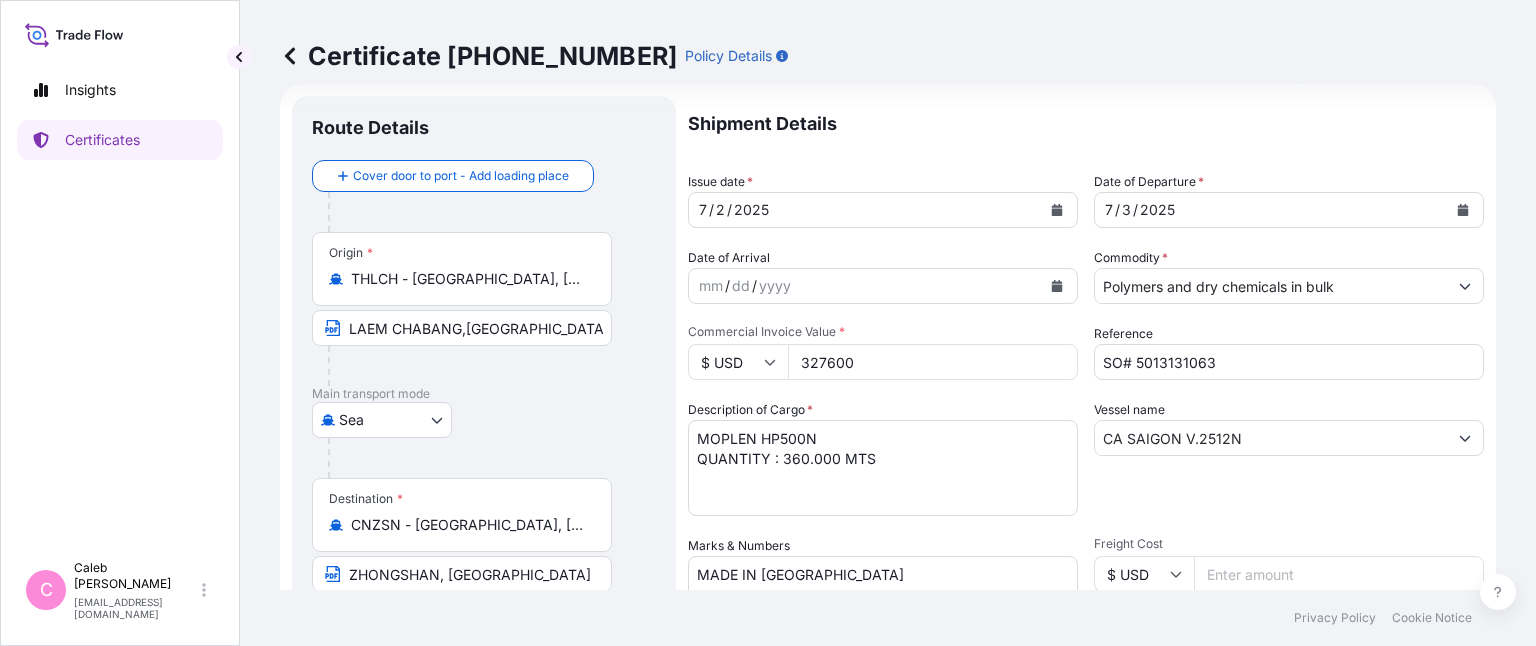 type on "327600" 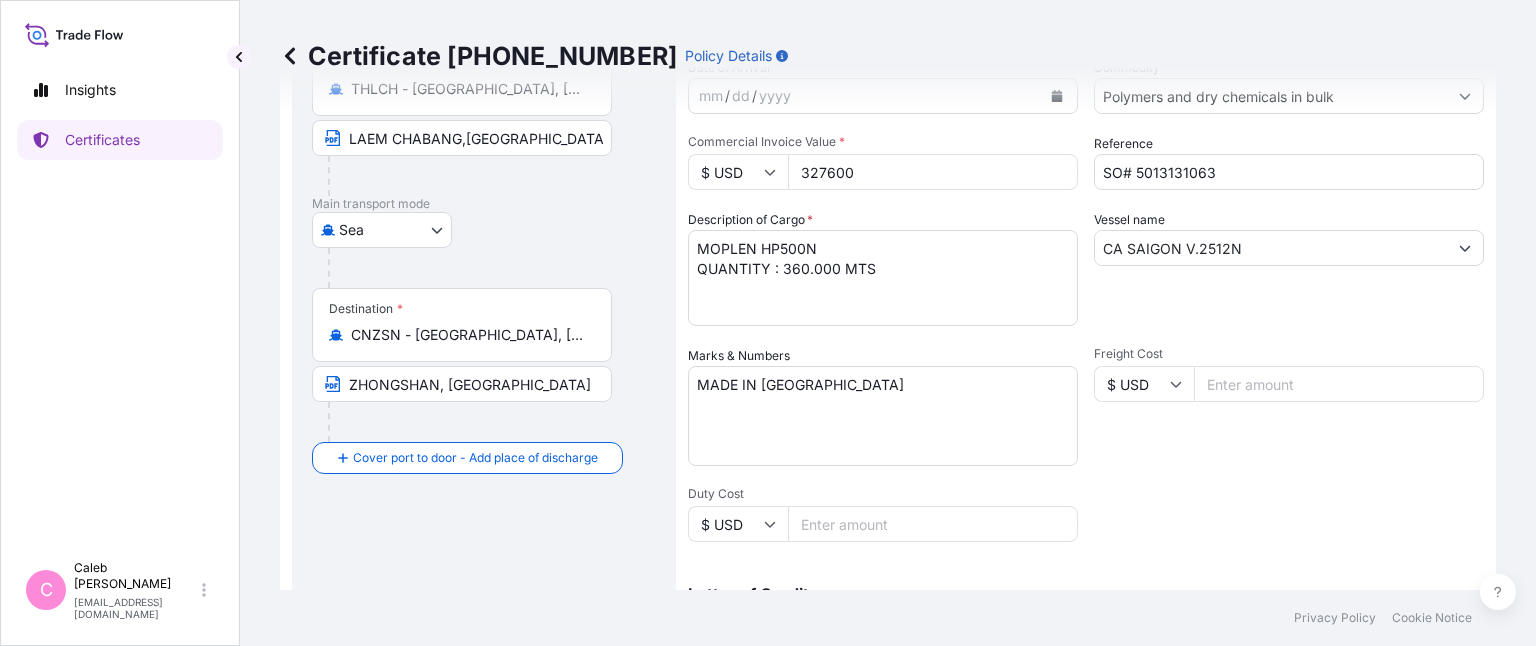 scroll, scrollTop: 416, scrollLeft: 0, axis: vertical 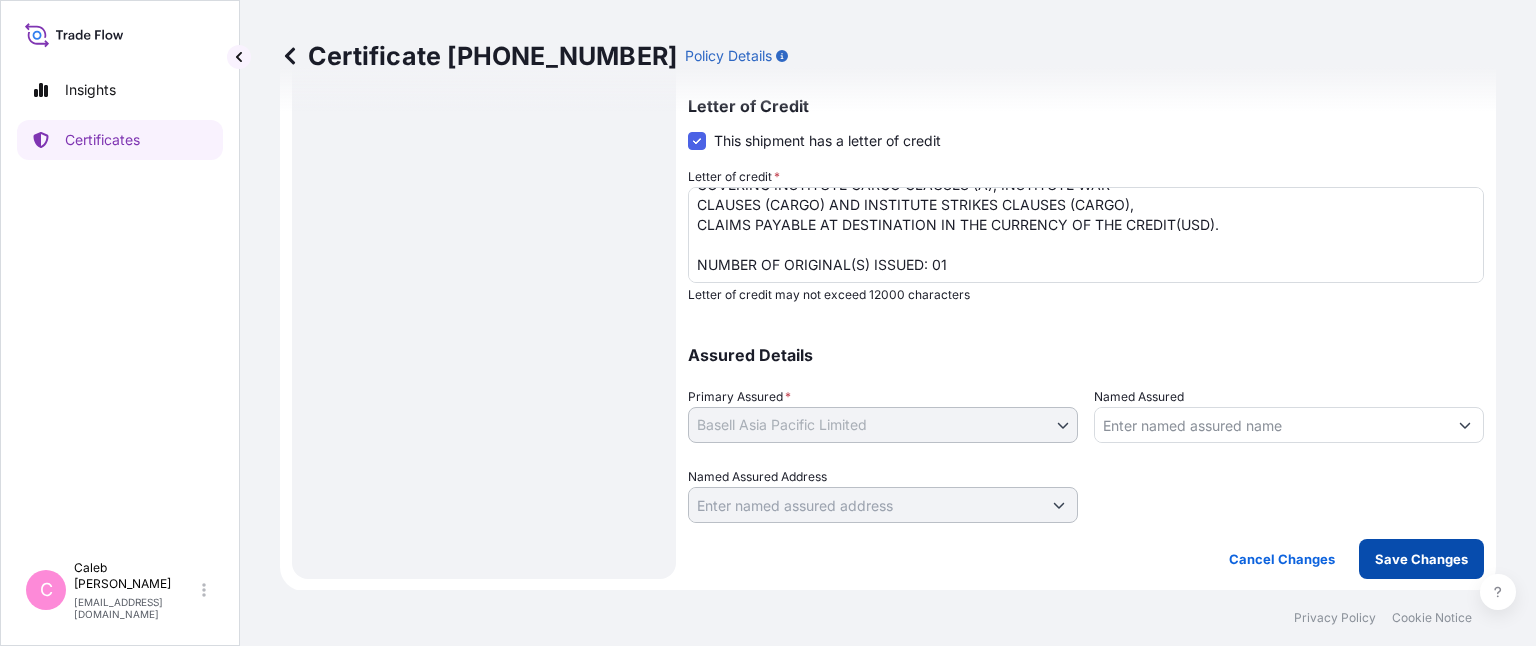 click on "Save Changes" at bounding box center (1421, 559) 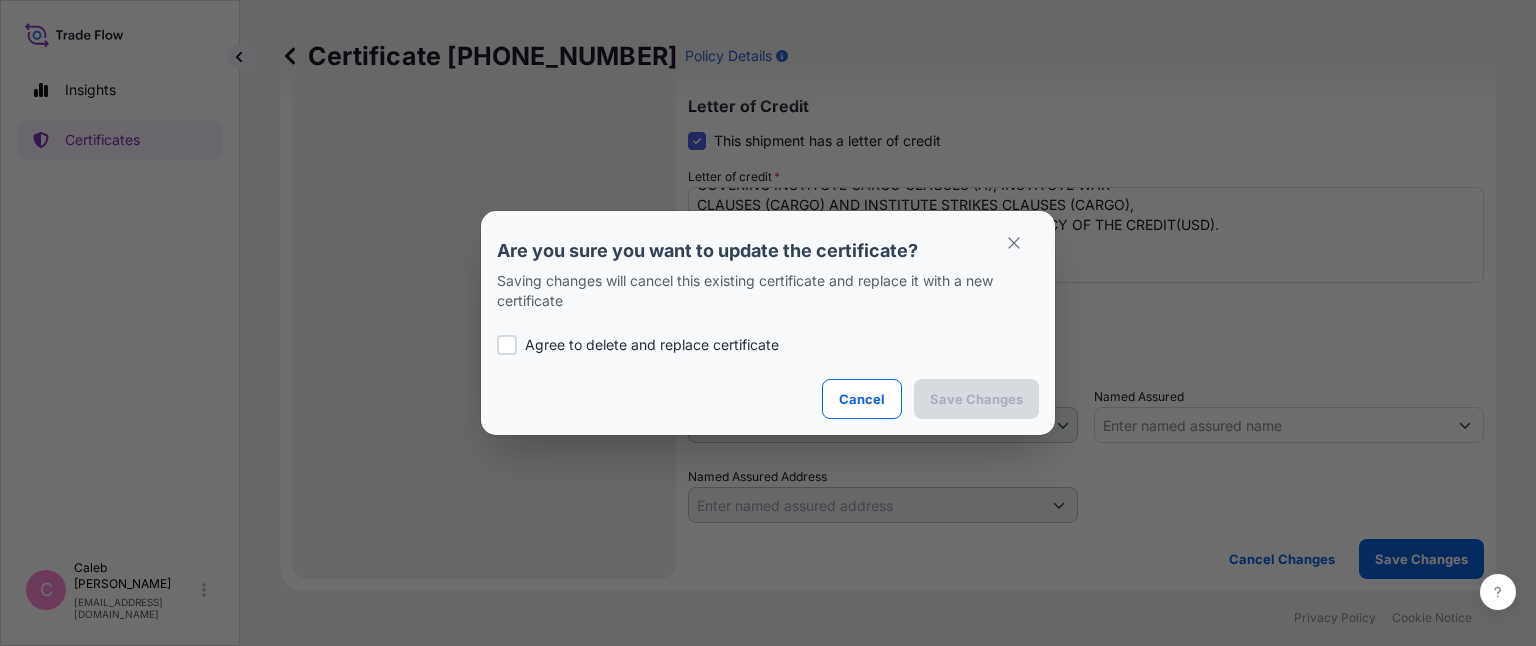click at bounding box center [507, 345] 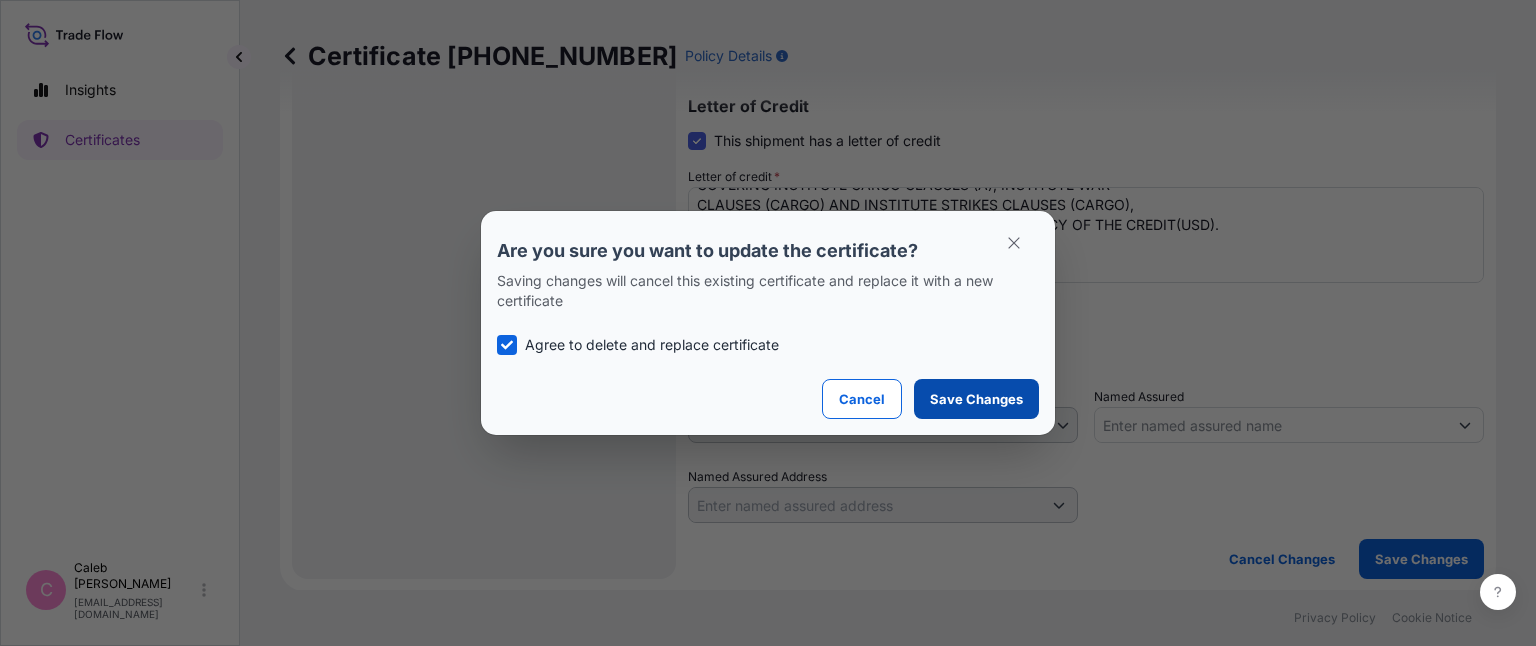 click on "Save Changes" at bounding box center [976, 399] 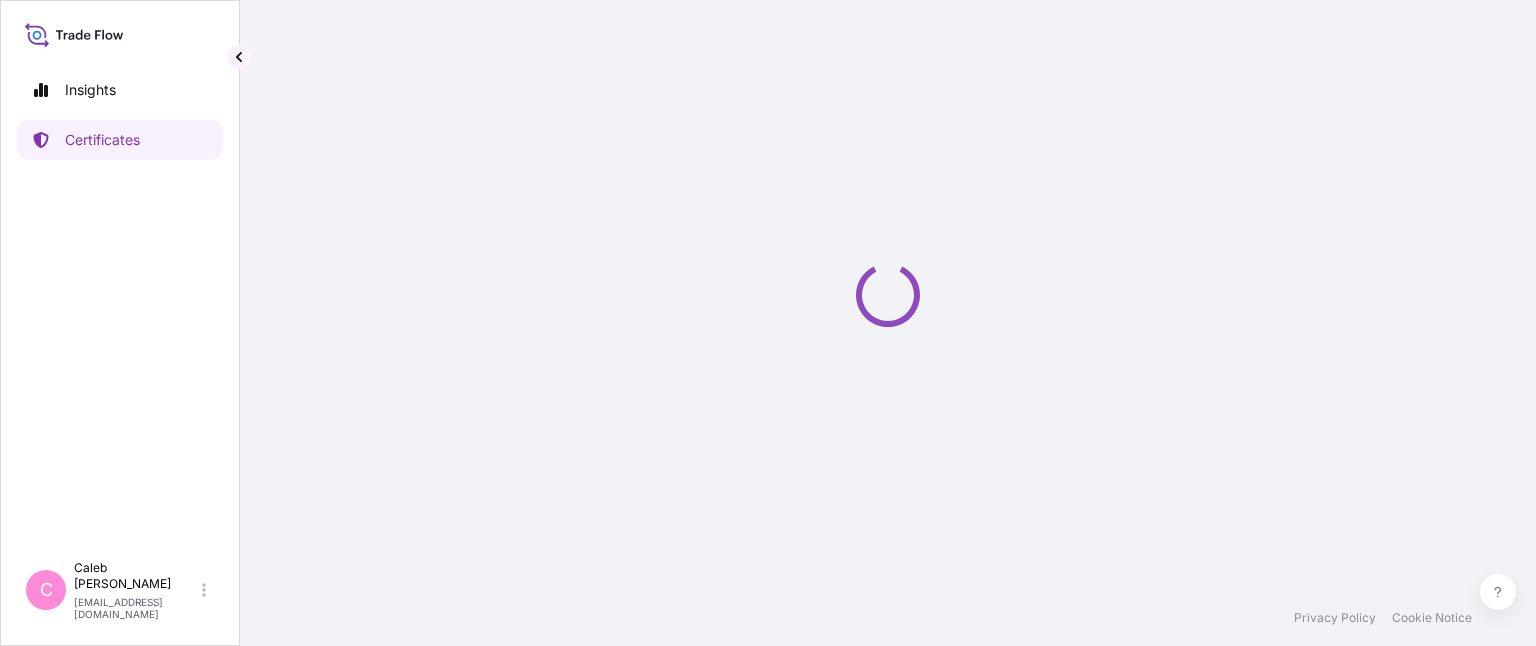 scroll, scrollTop: 0, scrollLeft: 0, axis: both 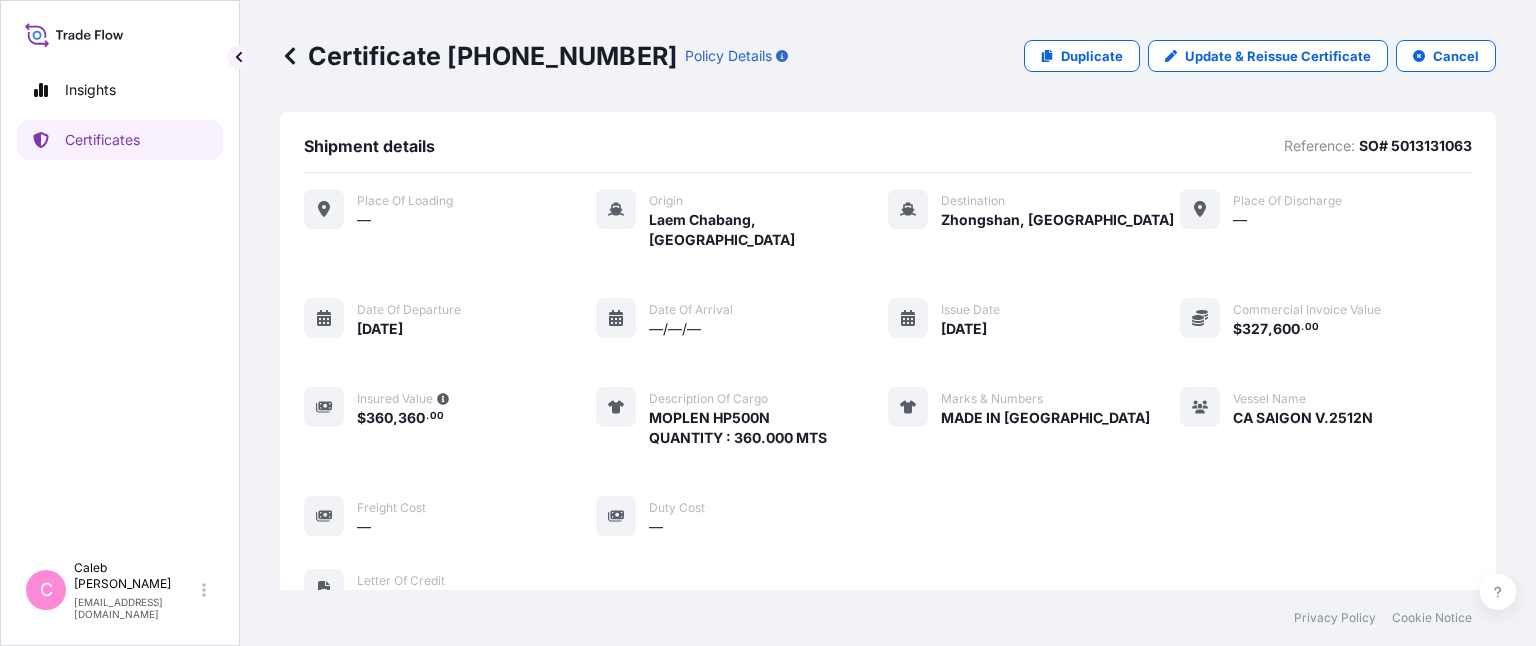 click on "Place of Loading — Origin [GEOGRAPHIC_DATA], [GEOGRAPHIC_DATA] Destination [GEOGRAPHIC_DATA], [GEOGRAPHIC_DATA] Place of discharge — Date of departure [DATE] Date of arrival —/—/— Issue Date [DATE] Commercial Invoice Value $ 327 , 600 . 00 Insured Value $ 360 , 360 . 00 Description of cargo MOPLEN HP500N
QUANTITY : 360.000 MTS Marks & Numbers MADE IN [GEOGRAPHIC_DATA] Vessel Name CA SAIGON V.2512N Freight Cost — Duty Cost —" at bounding box center [888, 363] 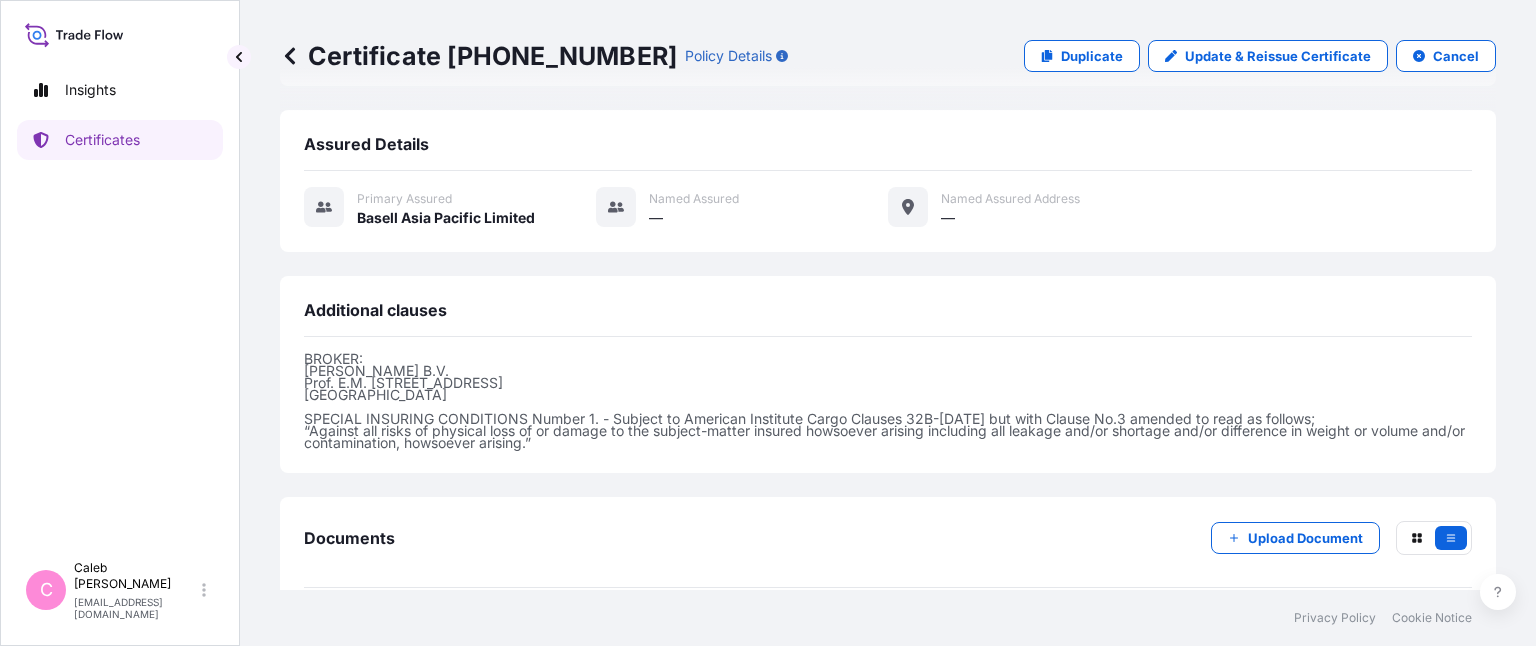 scroll, scrollTop: 775, scrollLeft: 0, axis: vertical 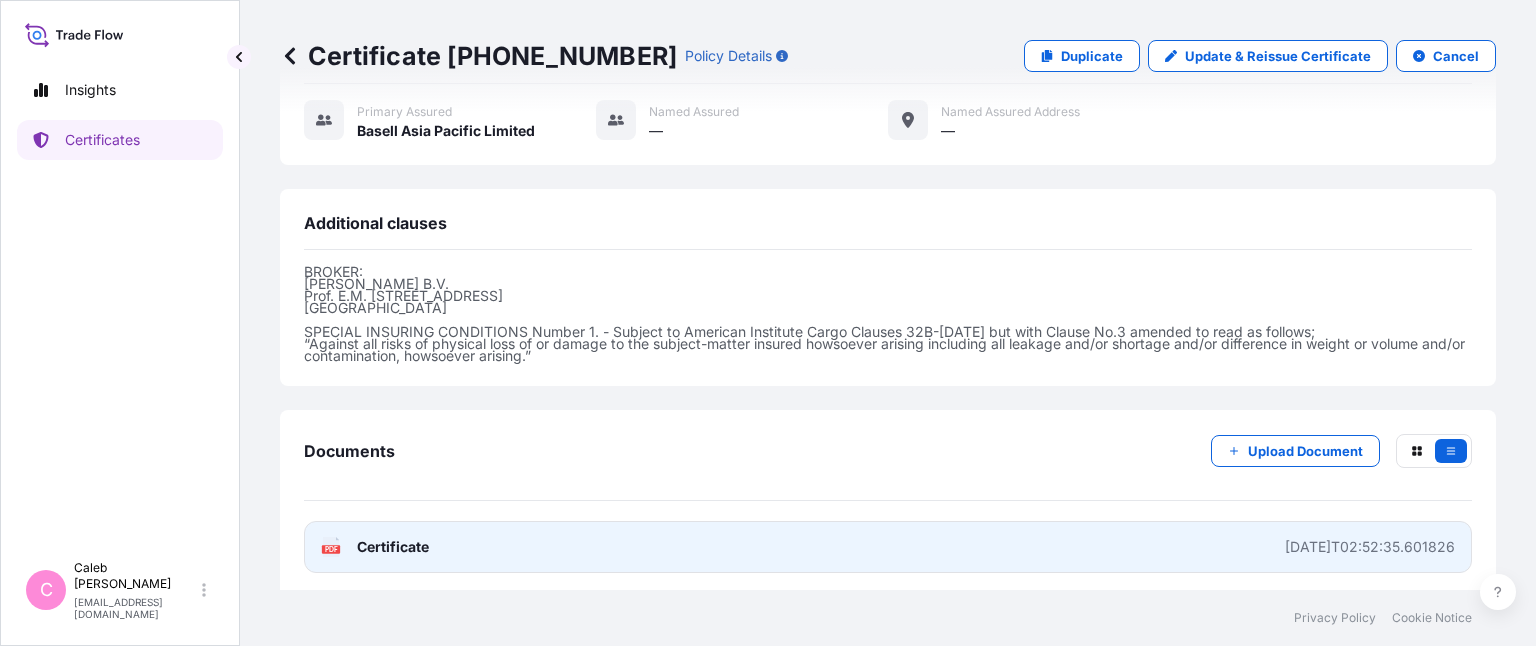 click on "Certificate" at bounding box center [393, 547] 